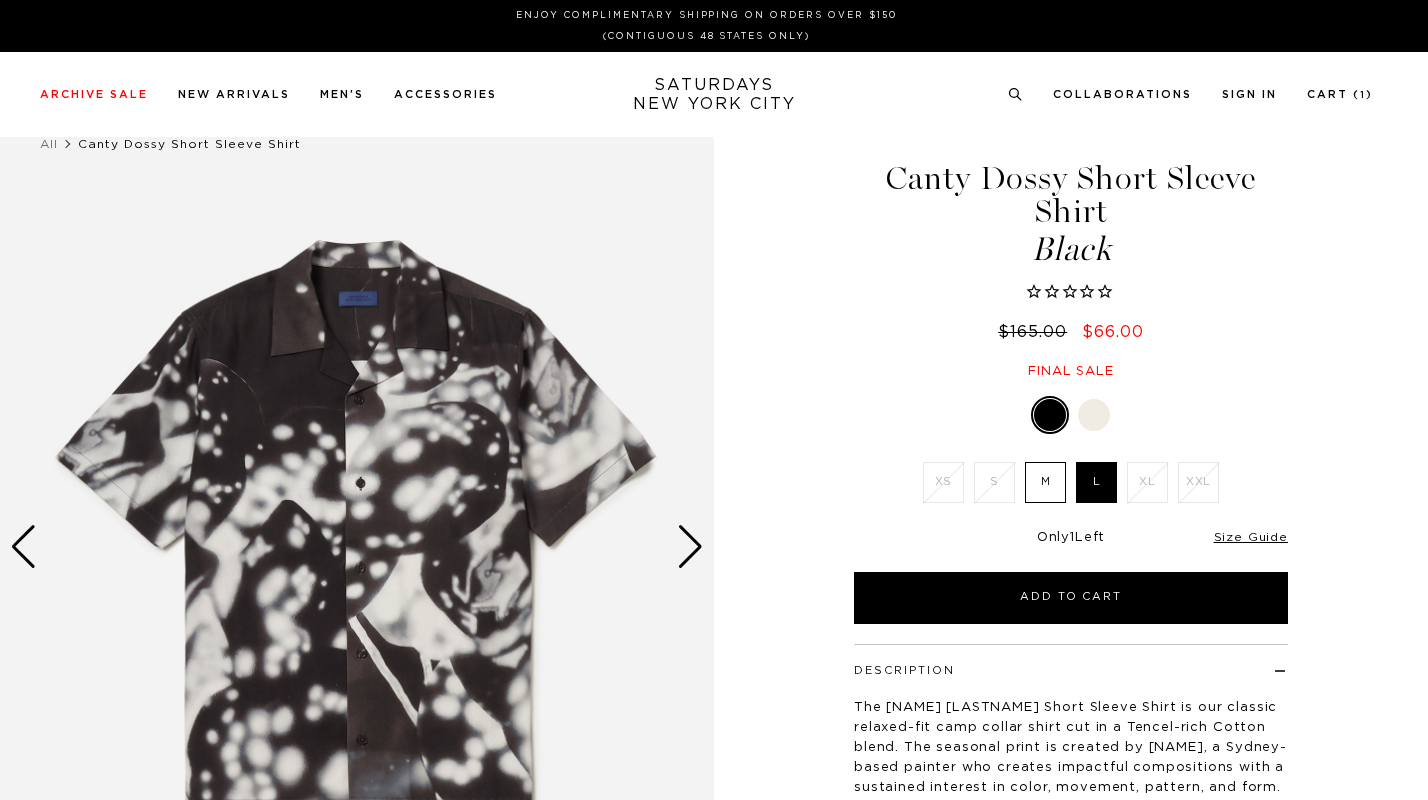 scroll, scrollTop: 26, scrollLeft: 0, axis: vertical 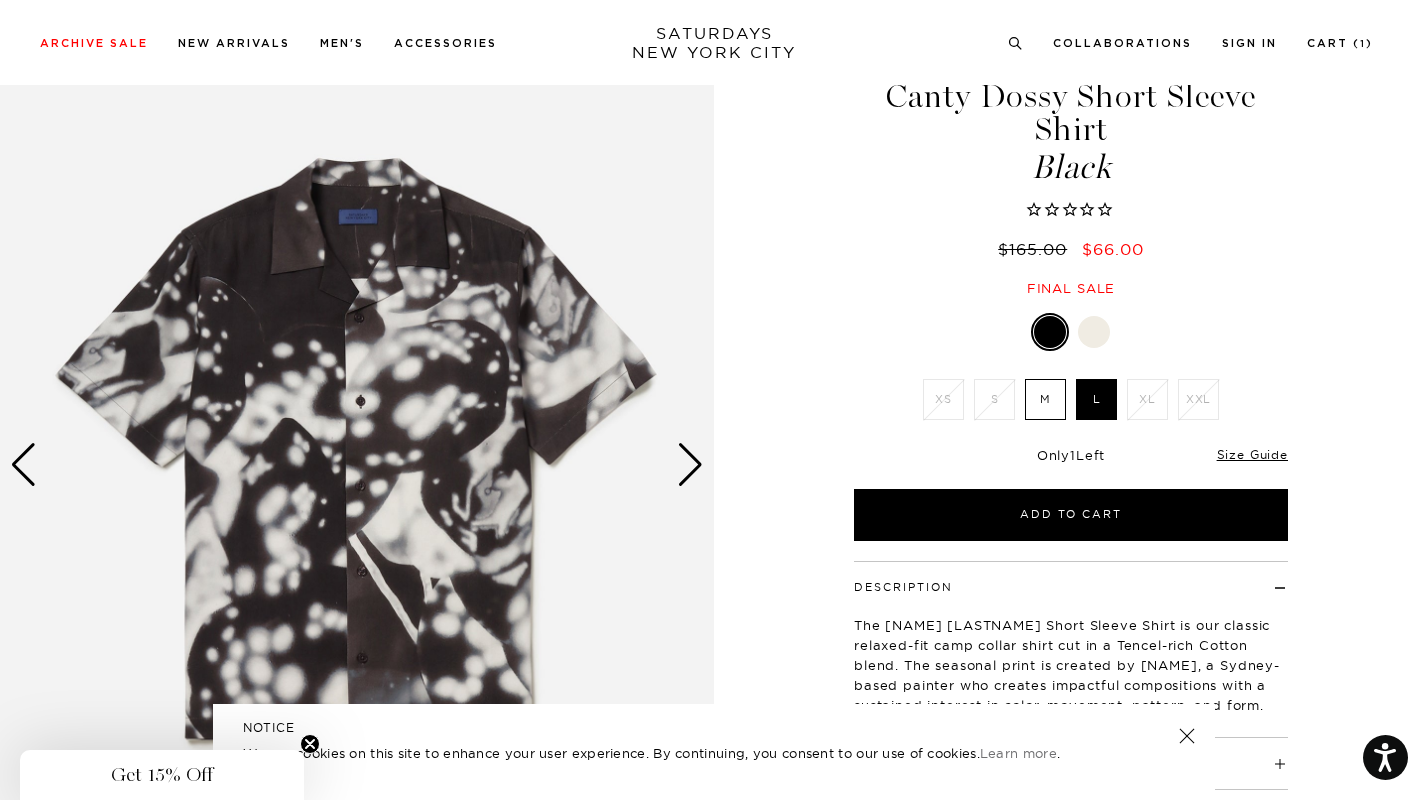 click on "M" at bounding box center (1045, 399) 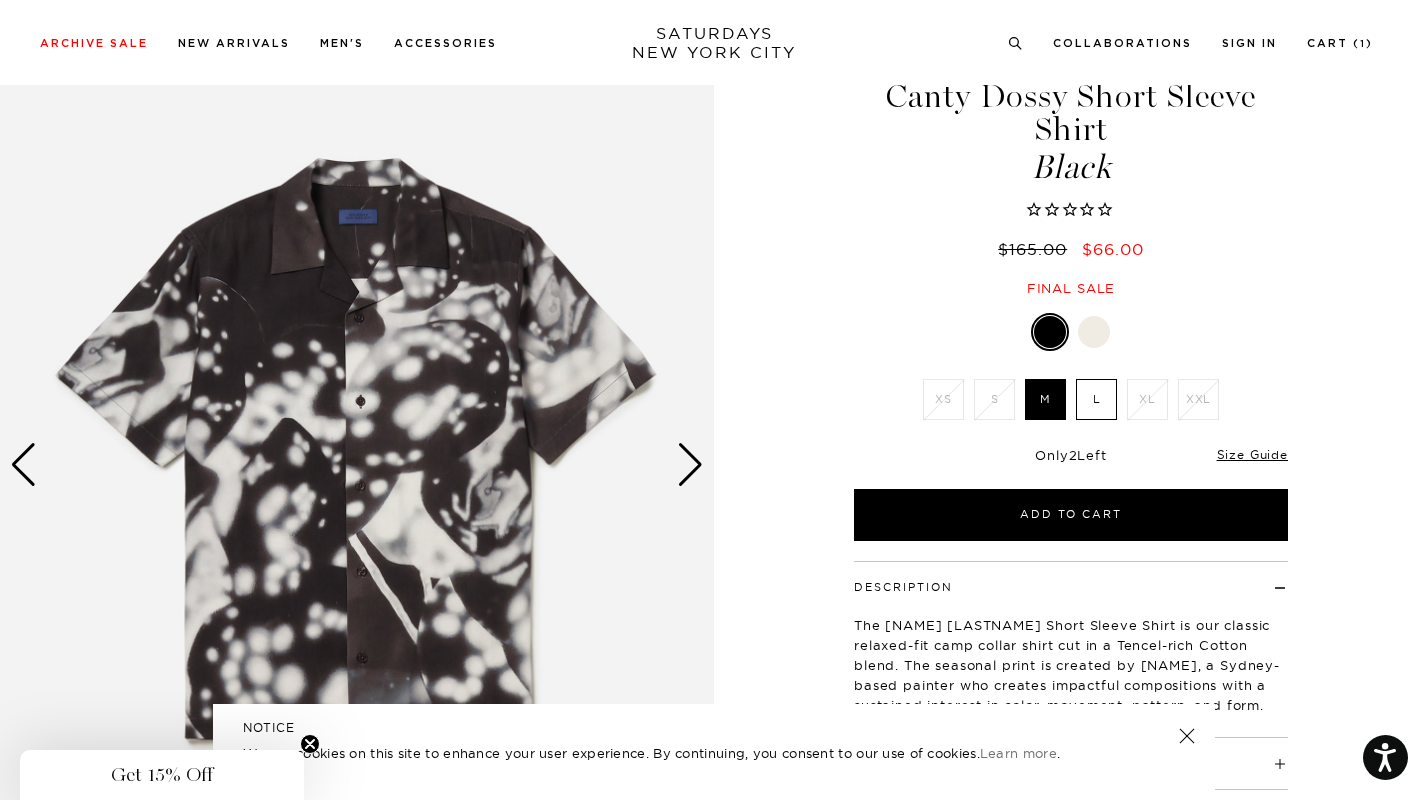 click on "L" at bounding box center [1096, 399] 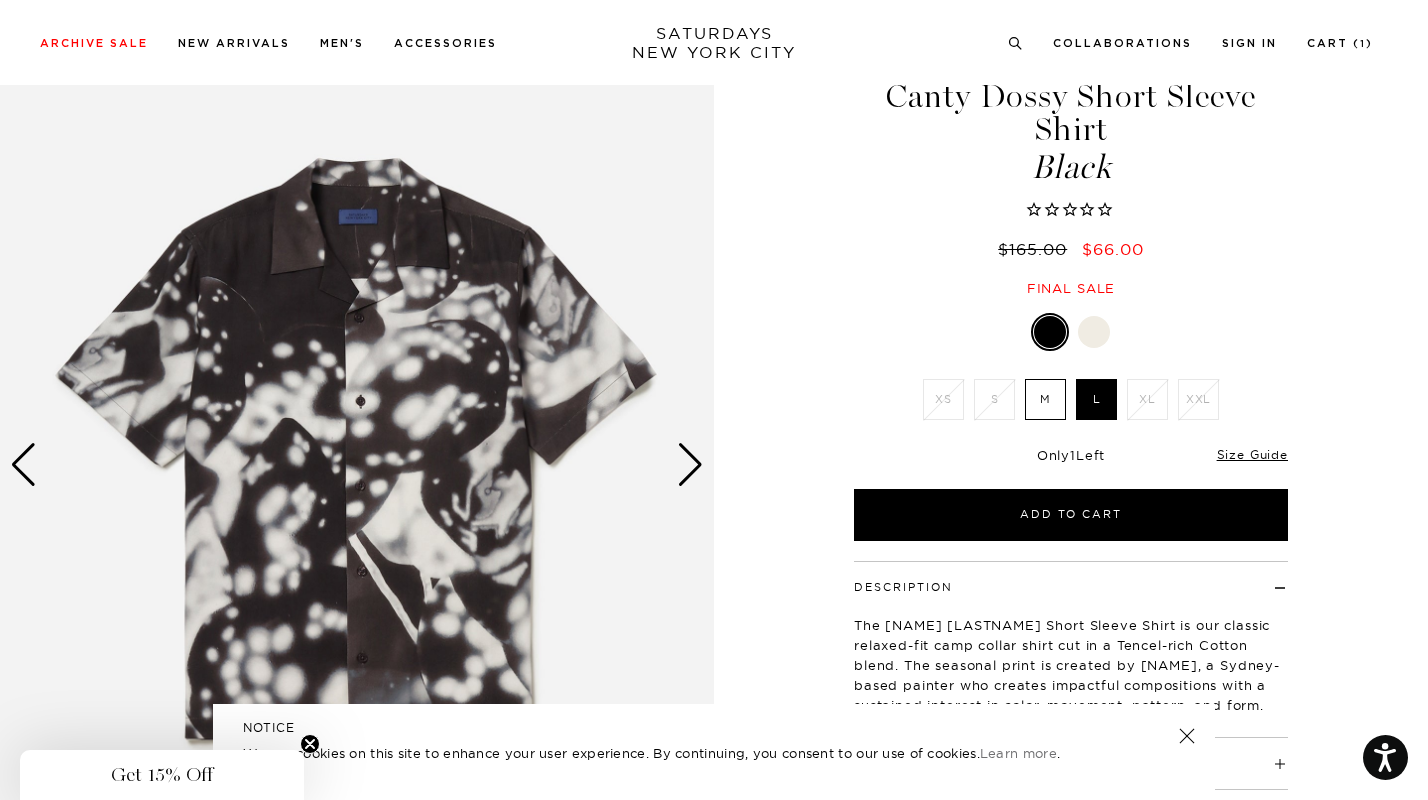 click on "M" at bounding box center (1045, 399) 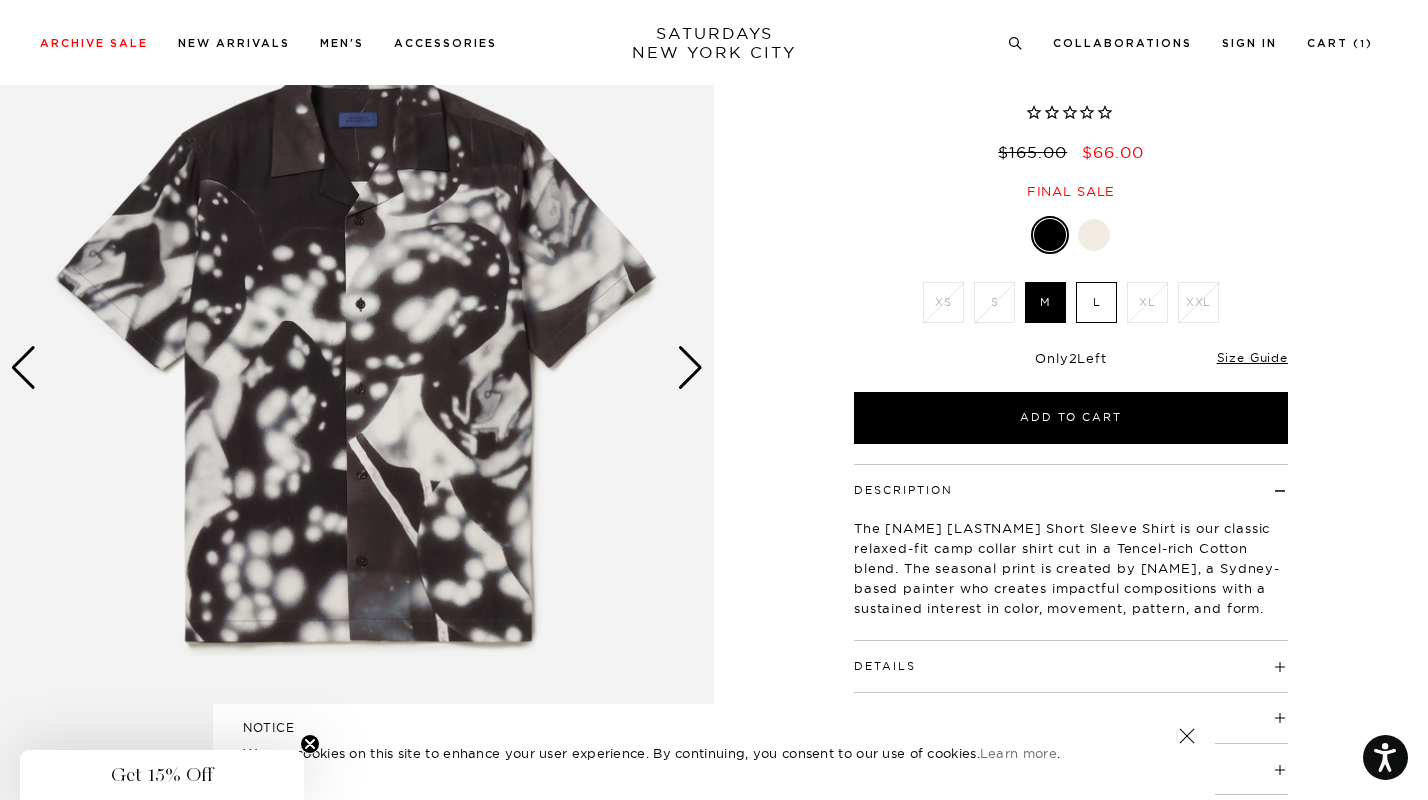 scroll, scrollTop: 202, scrollLeft: 0, axis: vertical 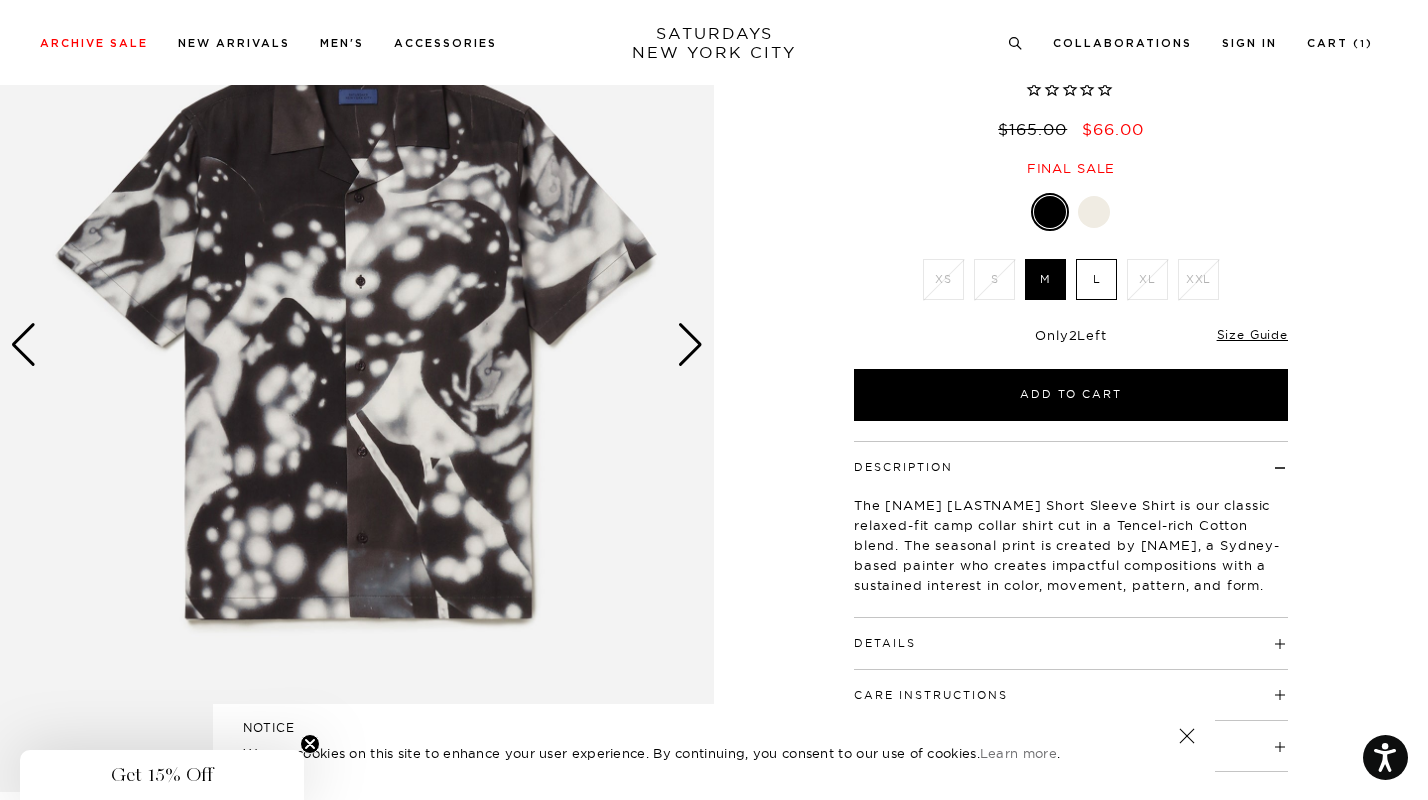 click at bounding box center [690, 345] 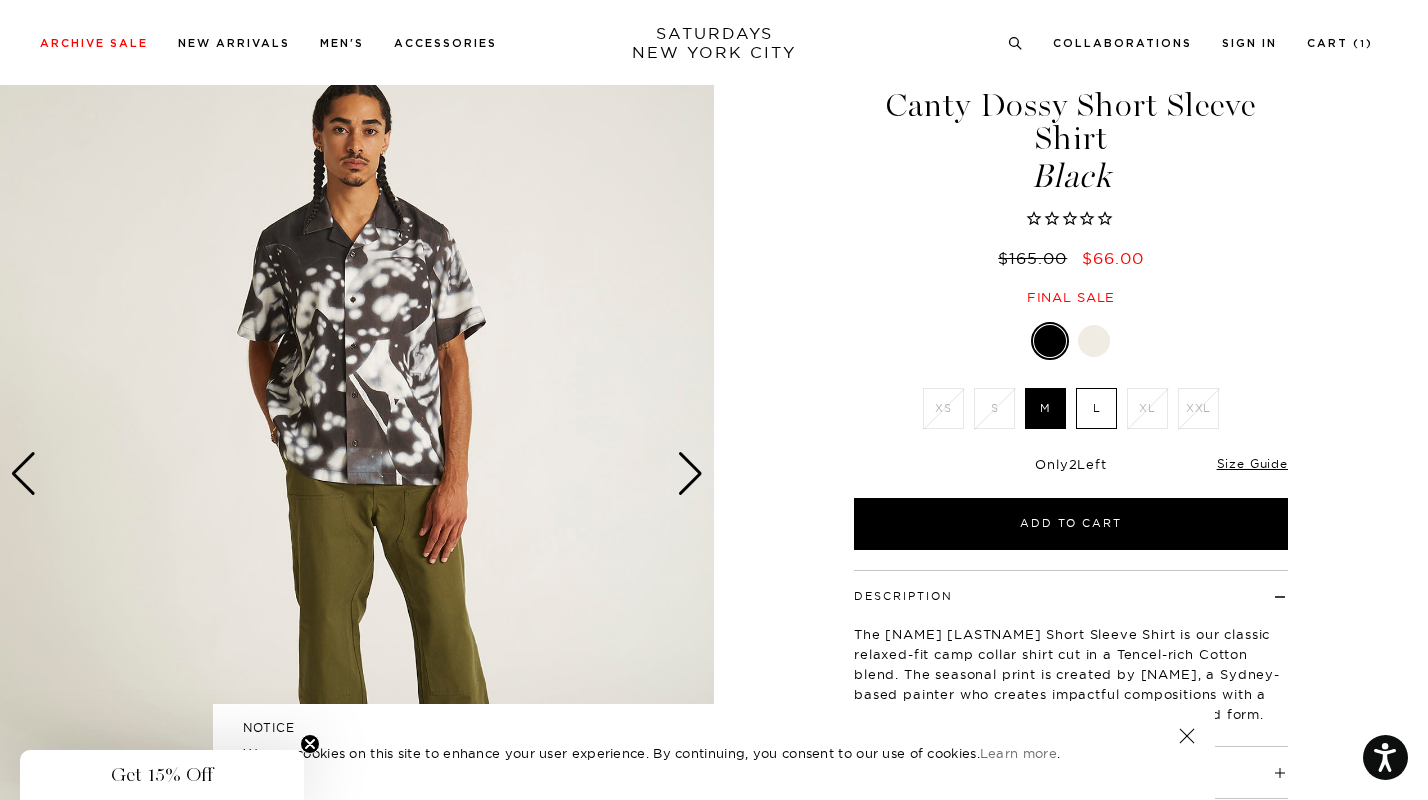 scroll, scrollTop: 72, scrollLeft: 0, axis: vertical 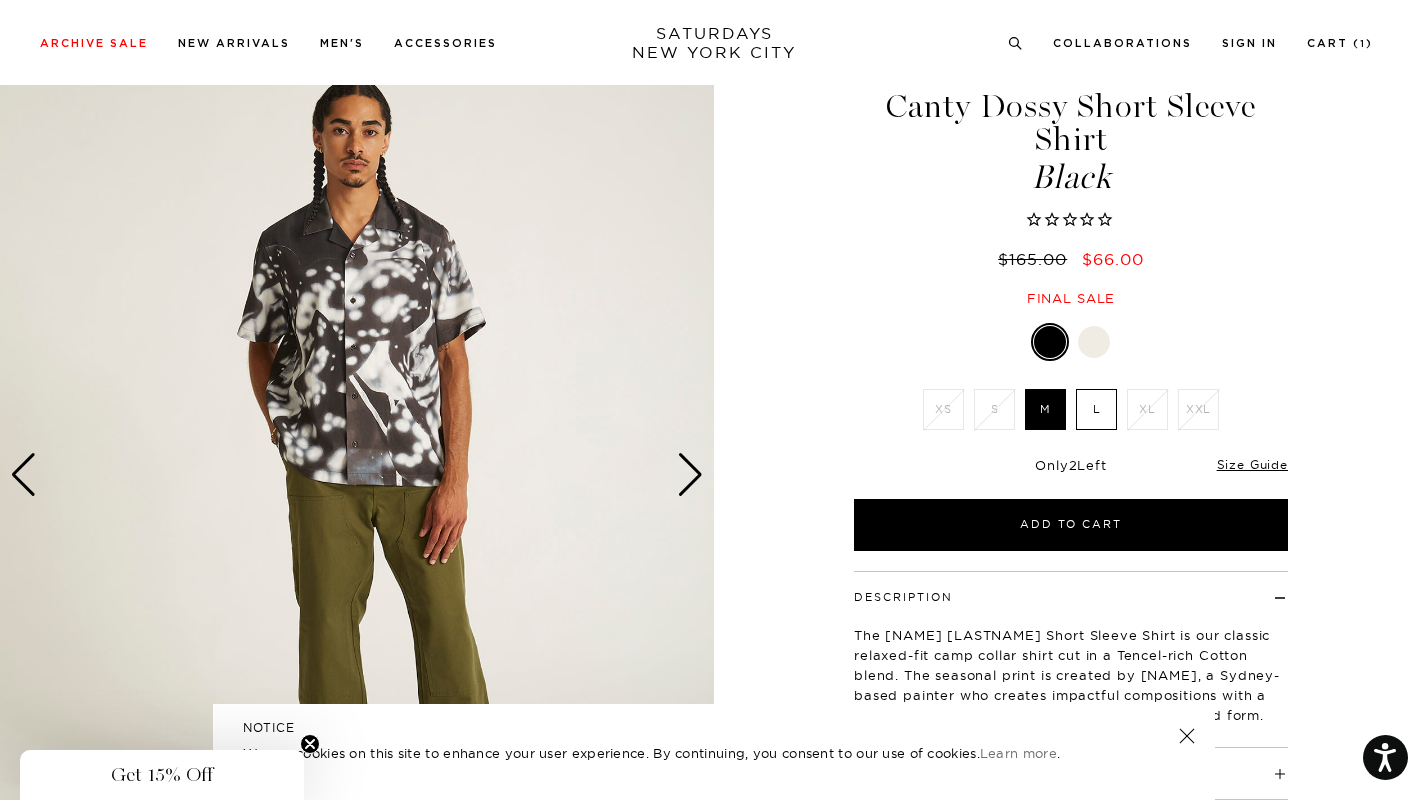 click at bounding box center (357, 475) 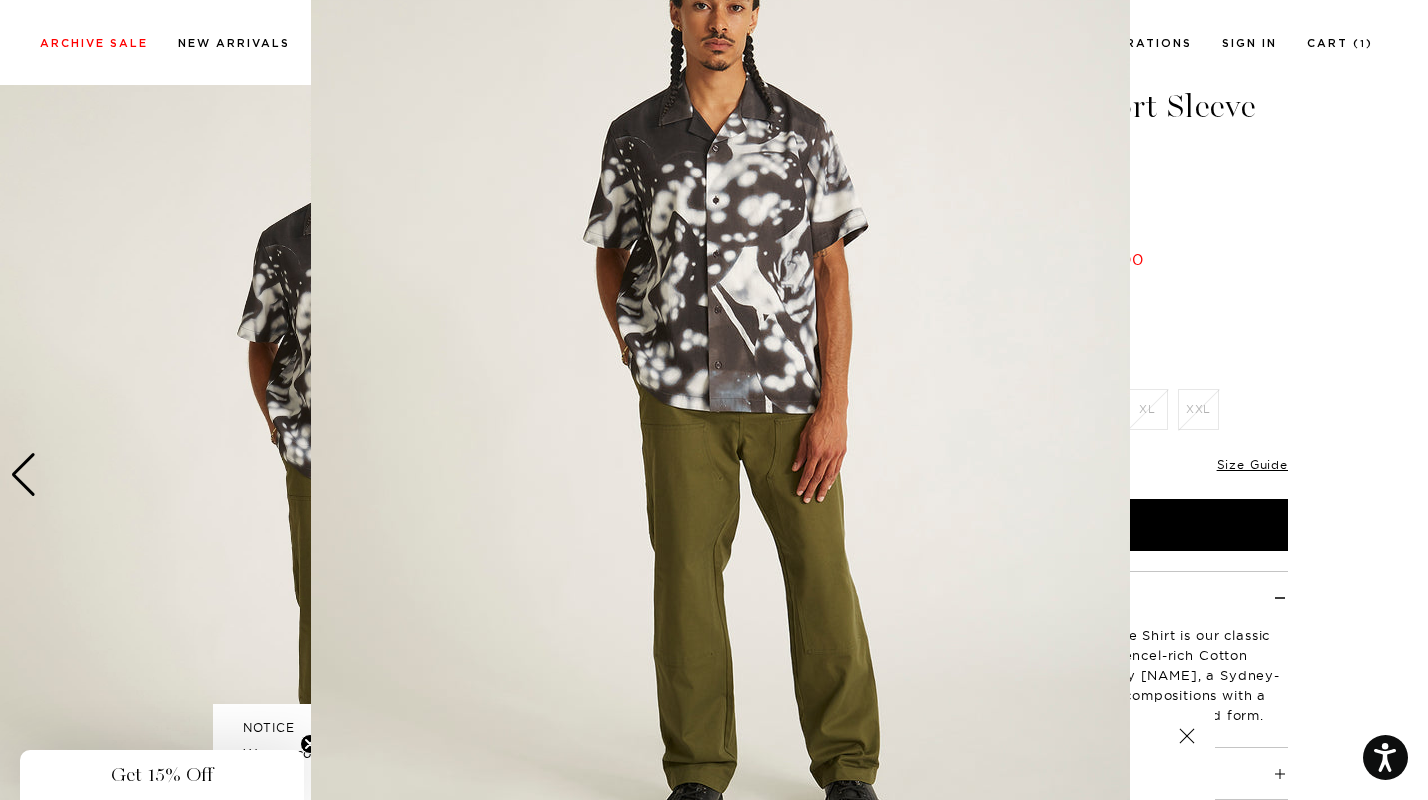 scroll, scrollTop: 0, scrollLeft: 0, axis: both 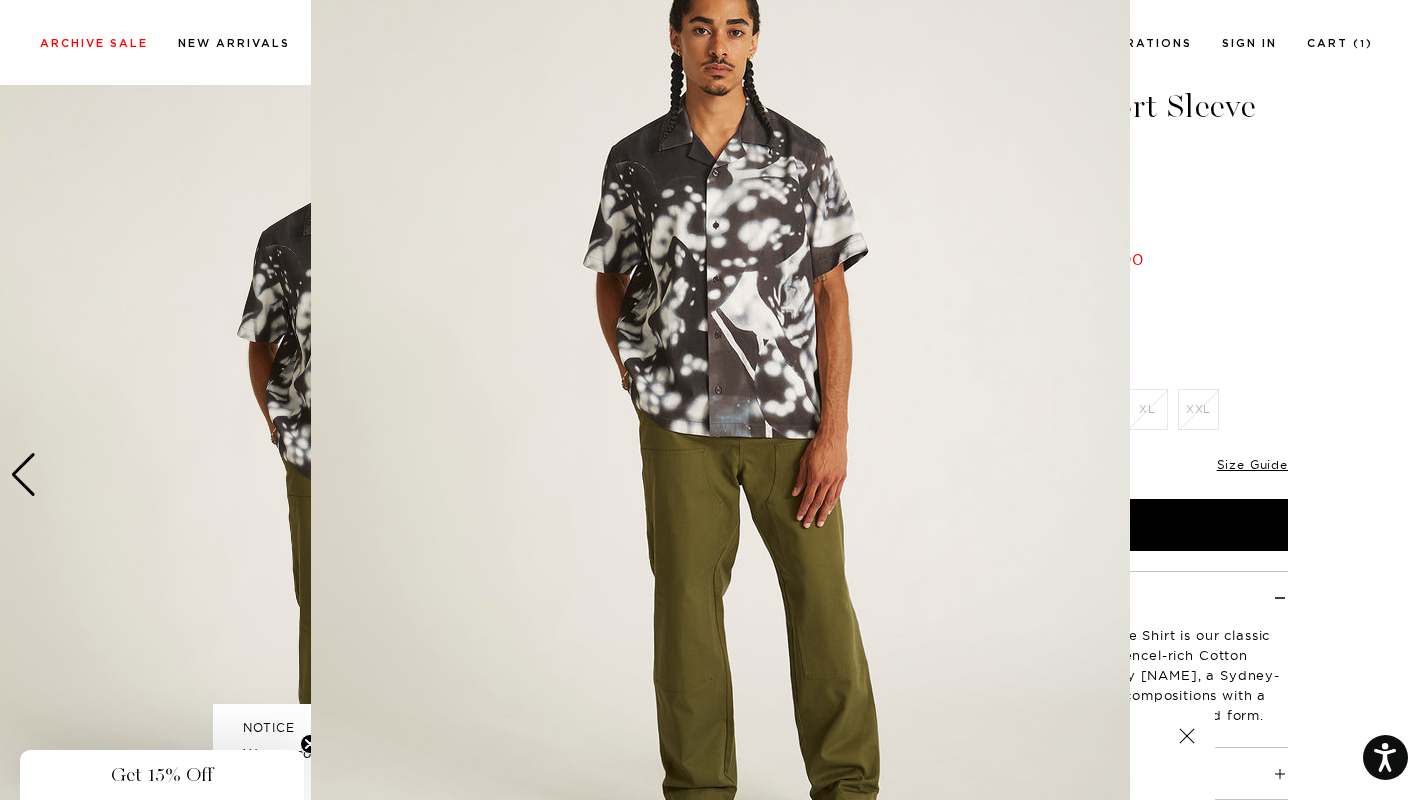 click at bounding box center [720, 426] 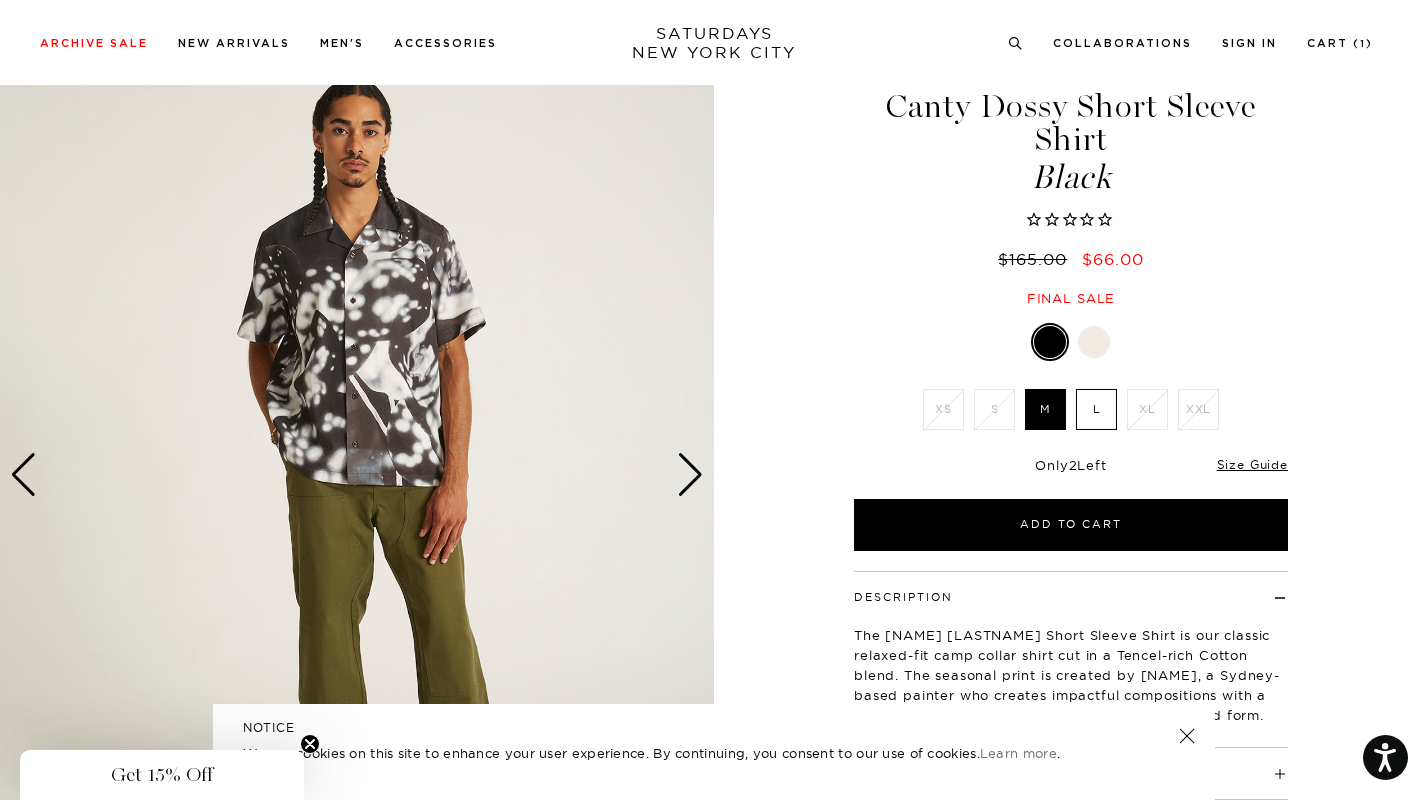 click at bounding box center (357, 475) 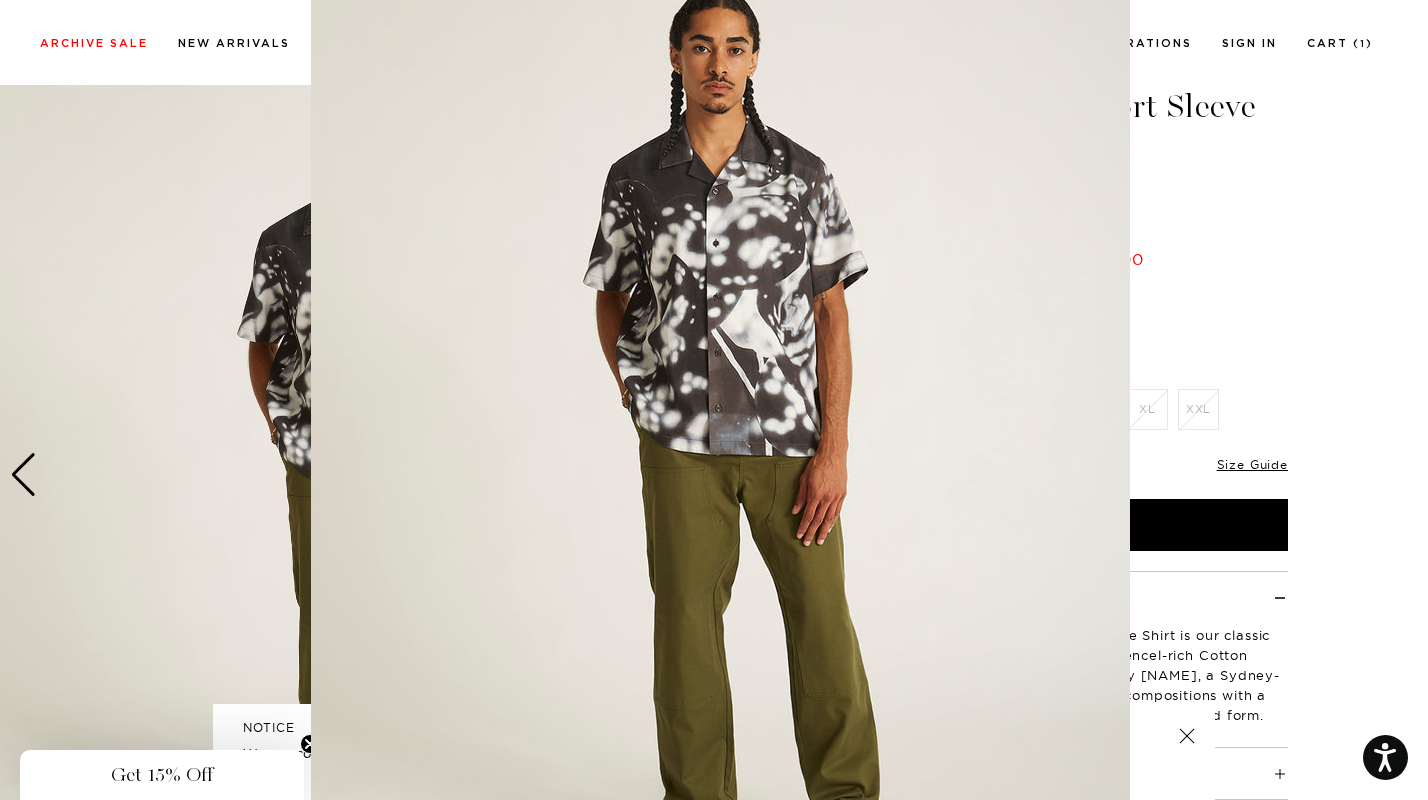 scroll, scrollTop: 64, scrollLeft: 0, axis: vertical 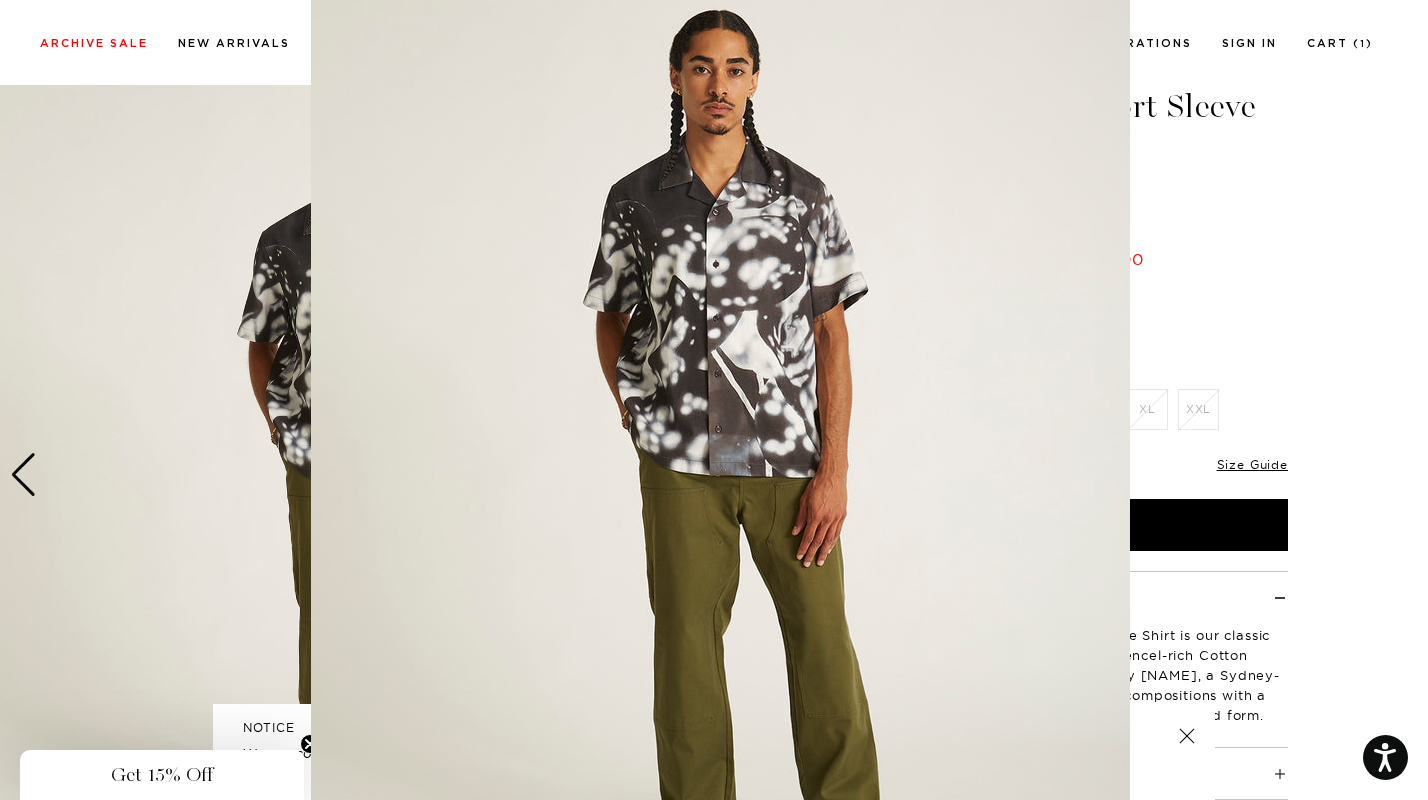 click at bounding box center [714, 400] 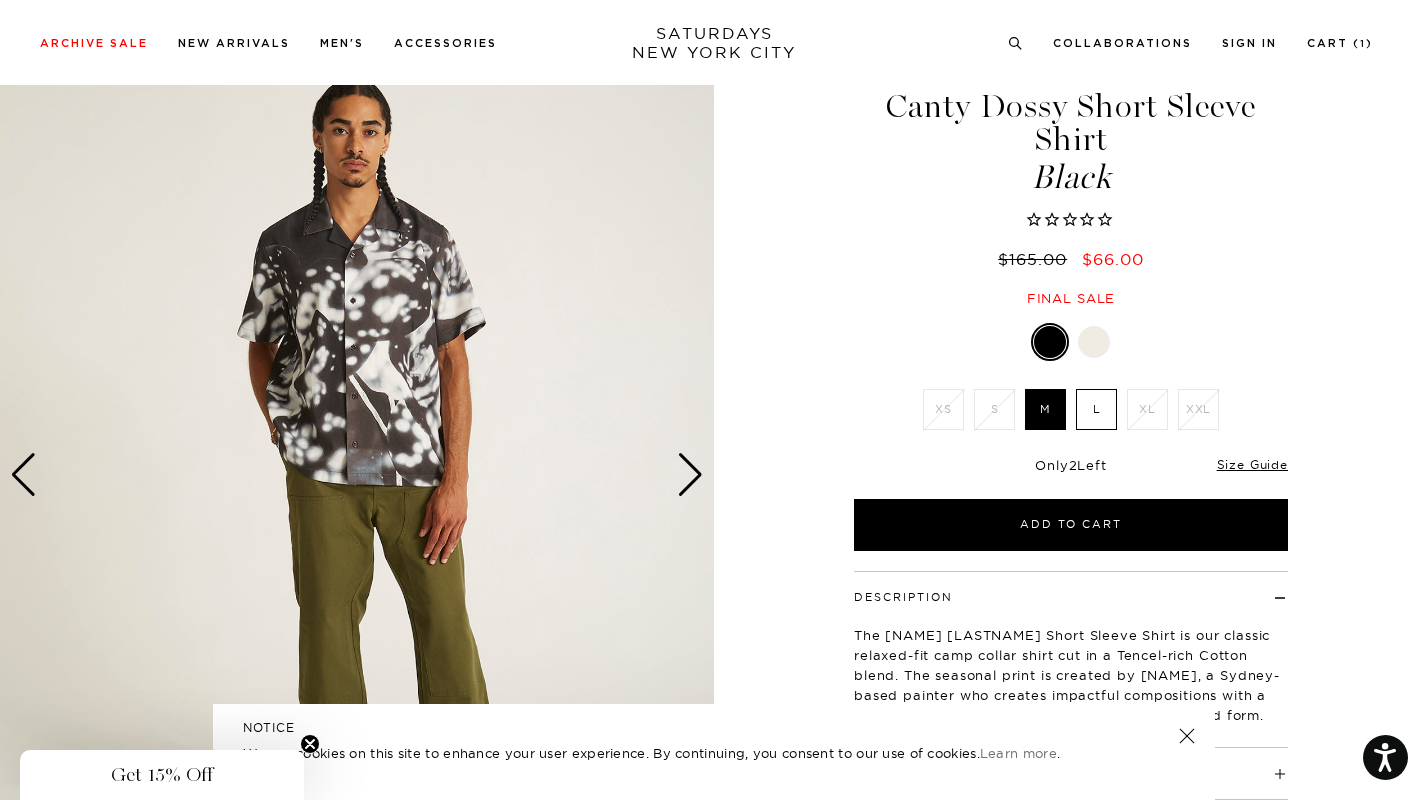 click at bounding box center (690, 475) 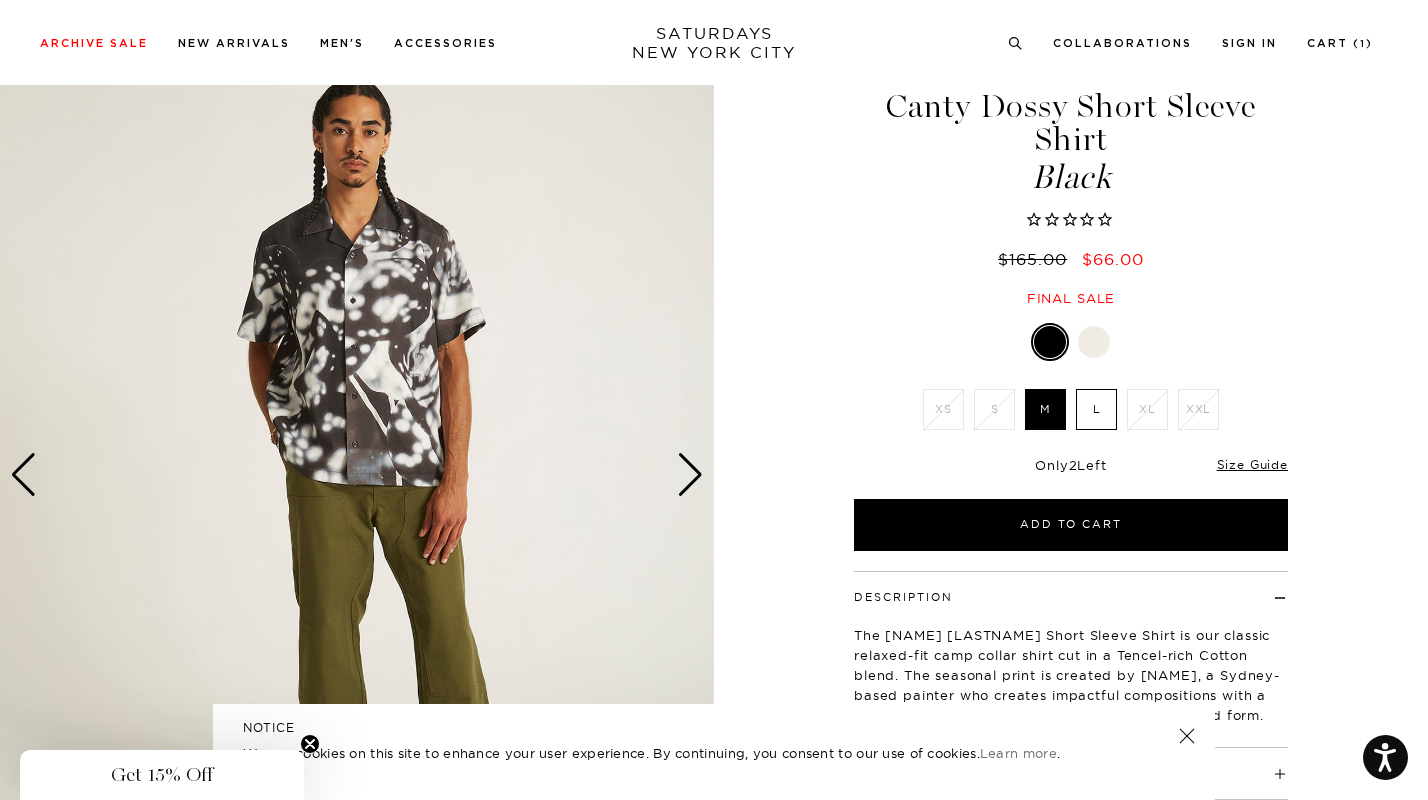 click at bounding box center [690, 475] 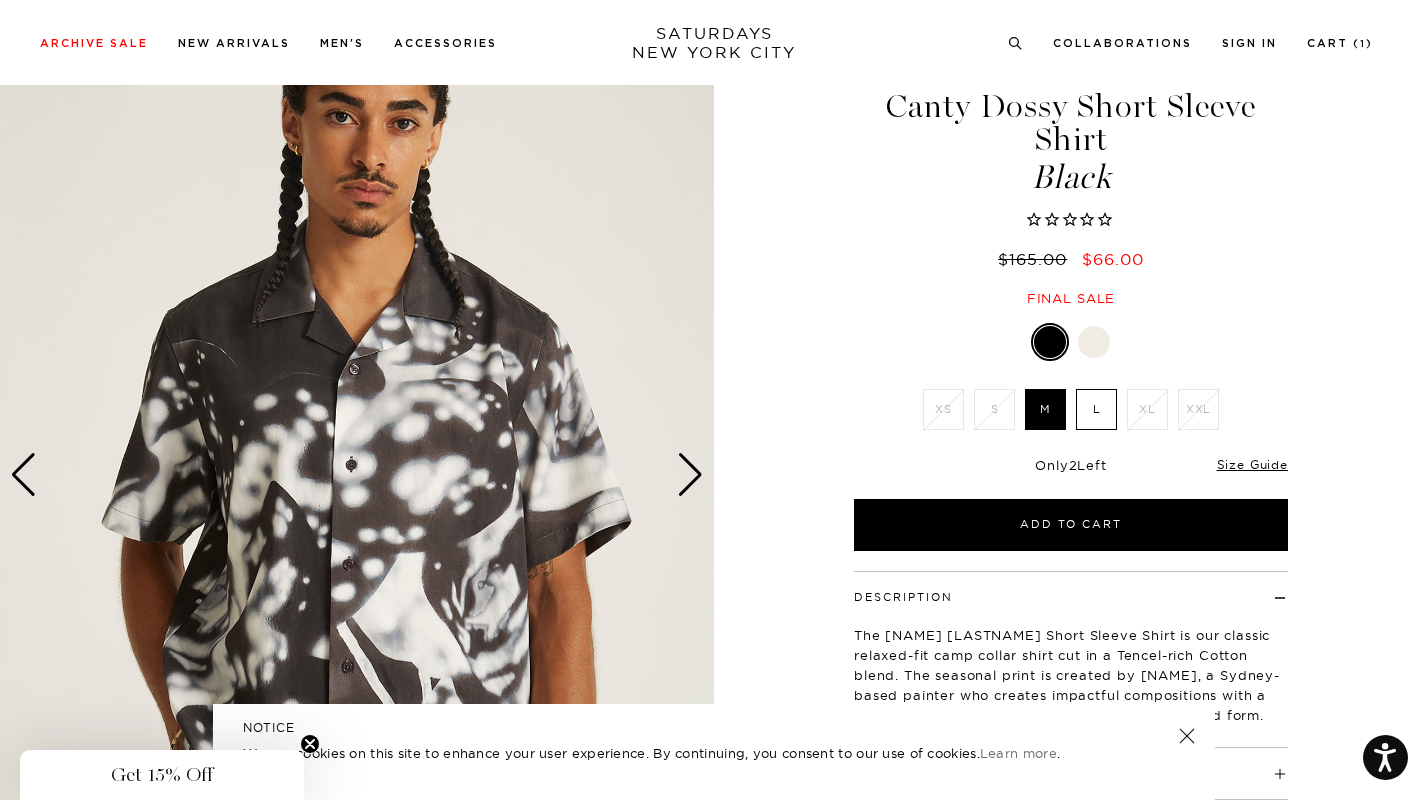 click at bounding box center (690, 475) 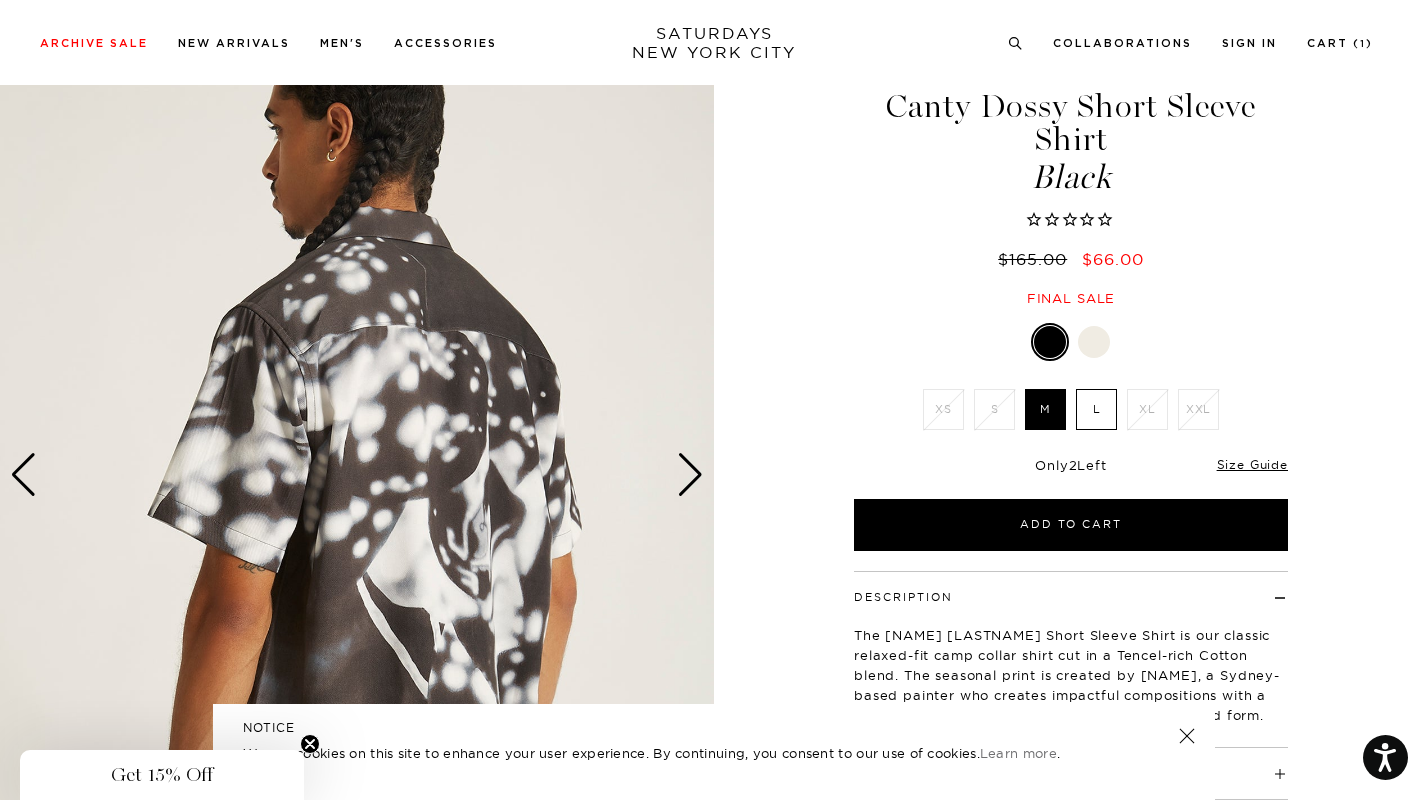 click at bounding box center [357, 475] 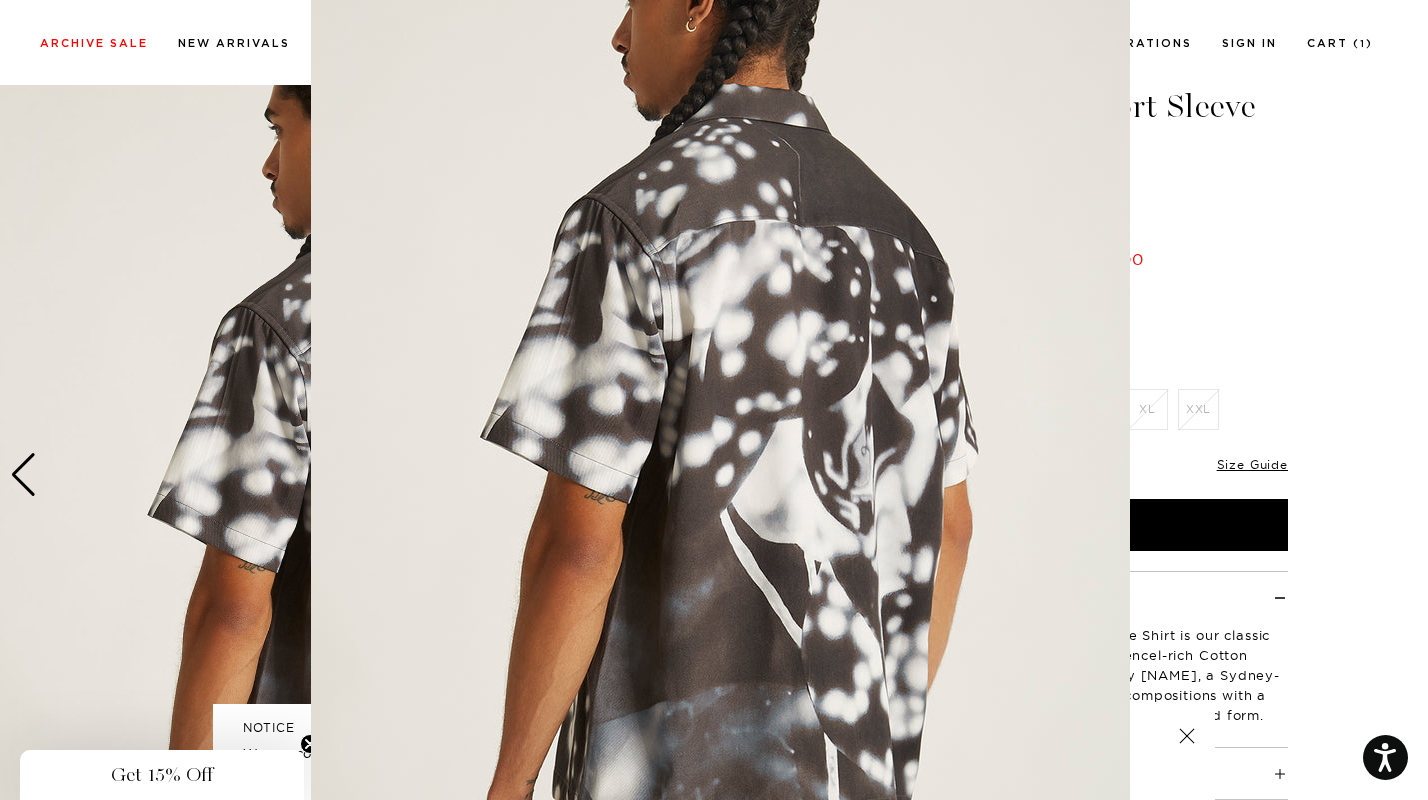 scroll, scrollTop: 128, scrollLeft: 0, axis: vertical 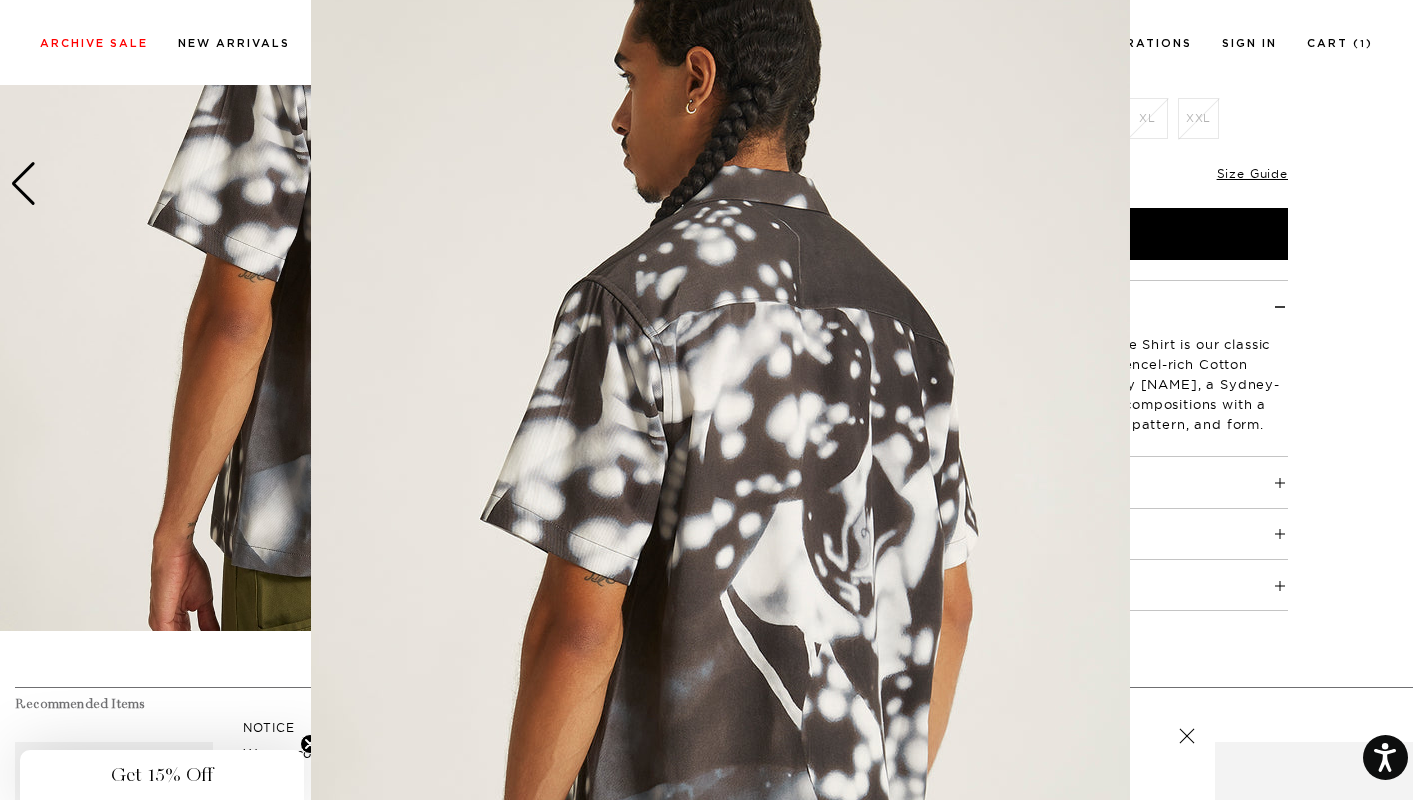 click at bounding box center (714, 400) 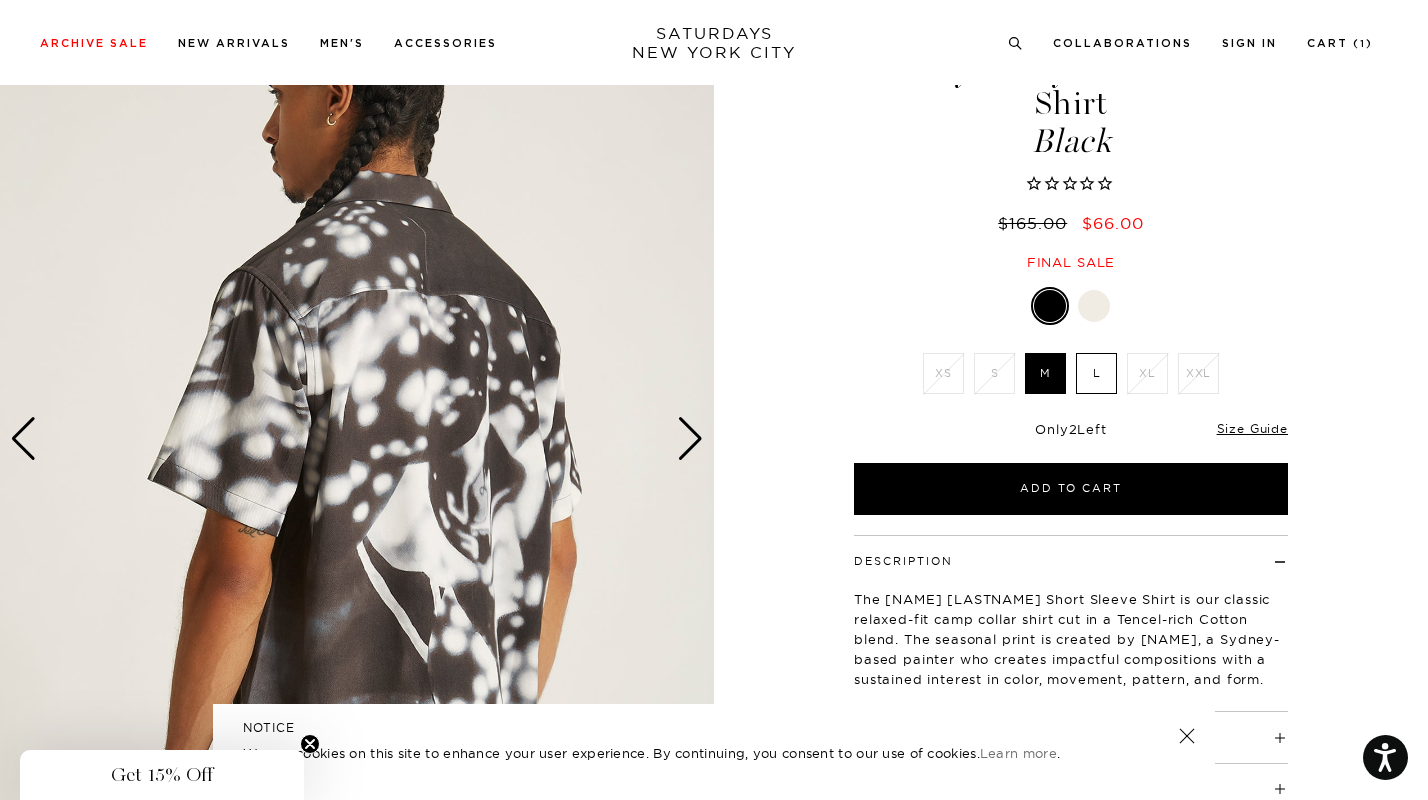 scroll, scrollTop: 54, scrollLeft: 0, axis: vertical 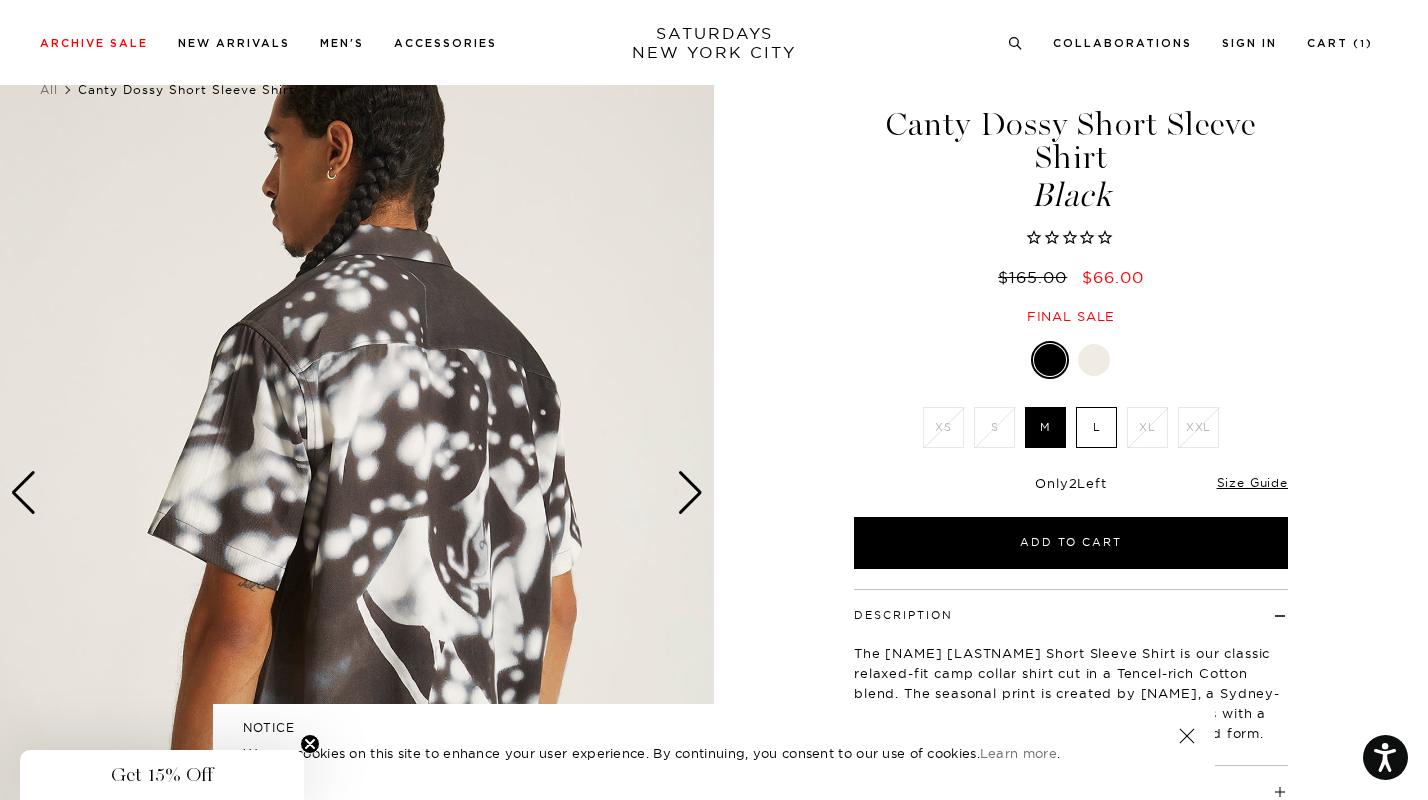 click at bounding box center (357, 493) 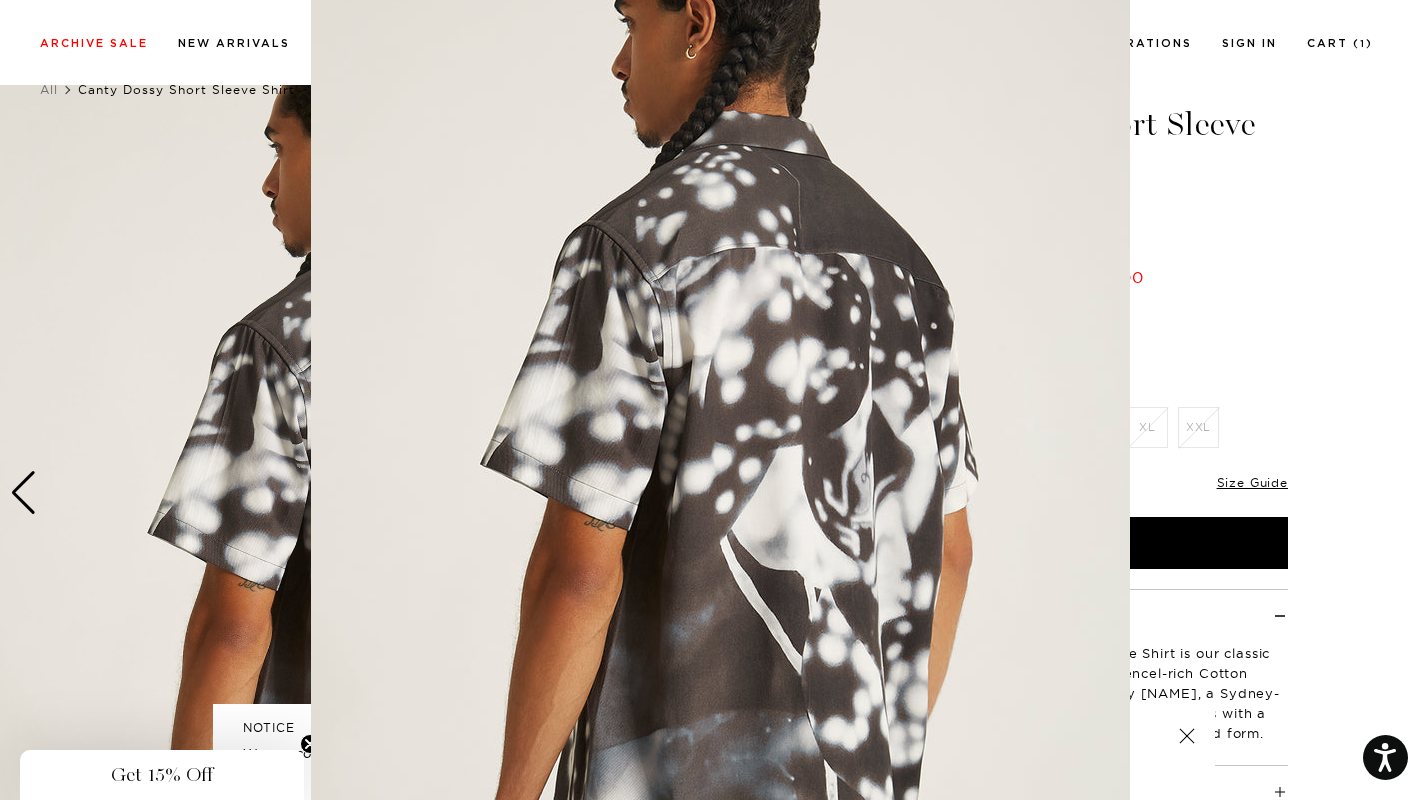 scroll, scrollTop: 104, scrollLeft: 0, axis: vertical 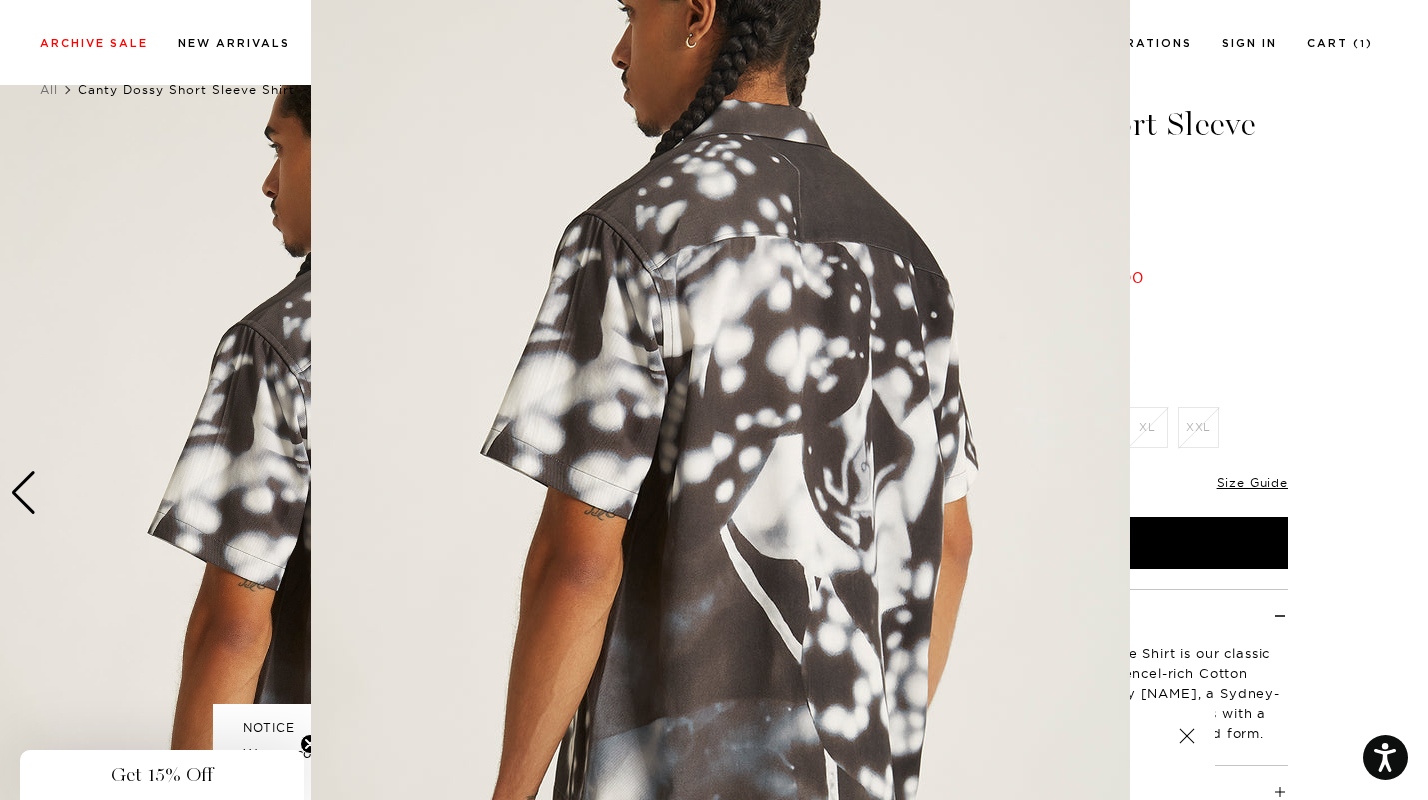click at bounding box center (720, 408) 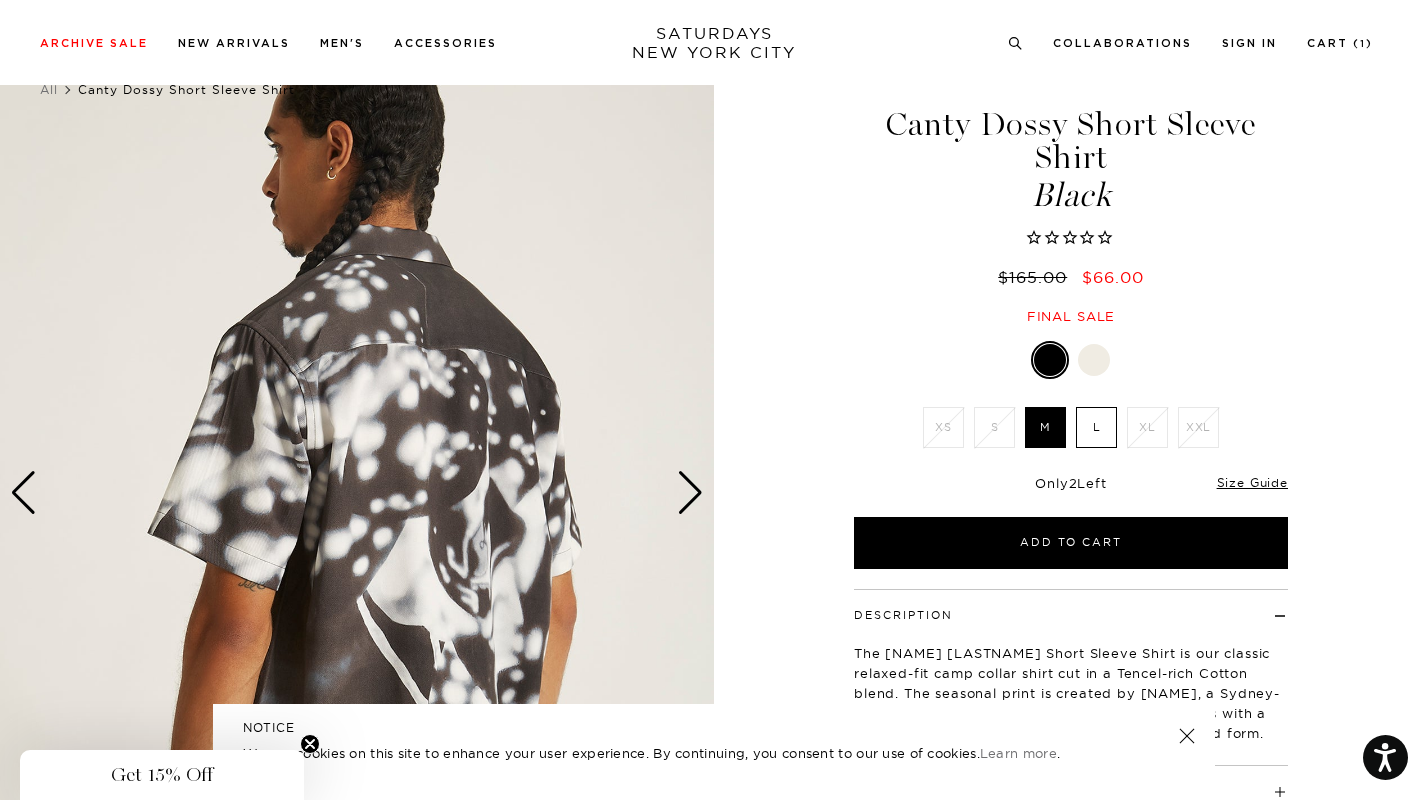 scroll, scrollTop: 0, scrollLeft: 0, axis: both 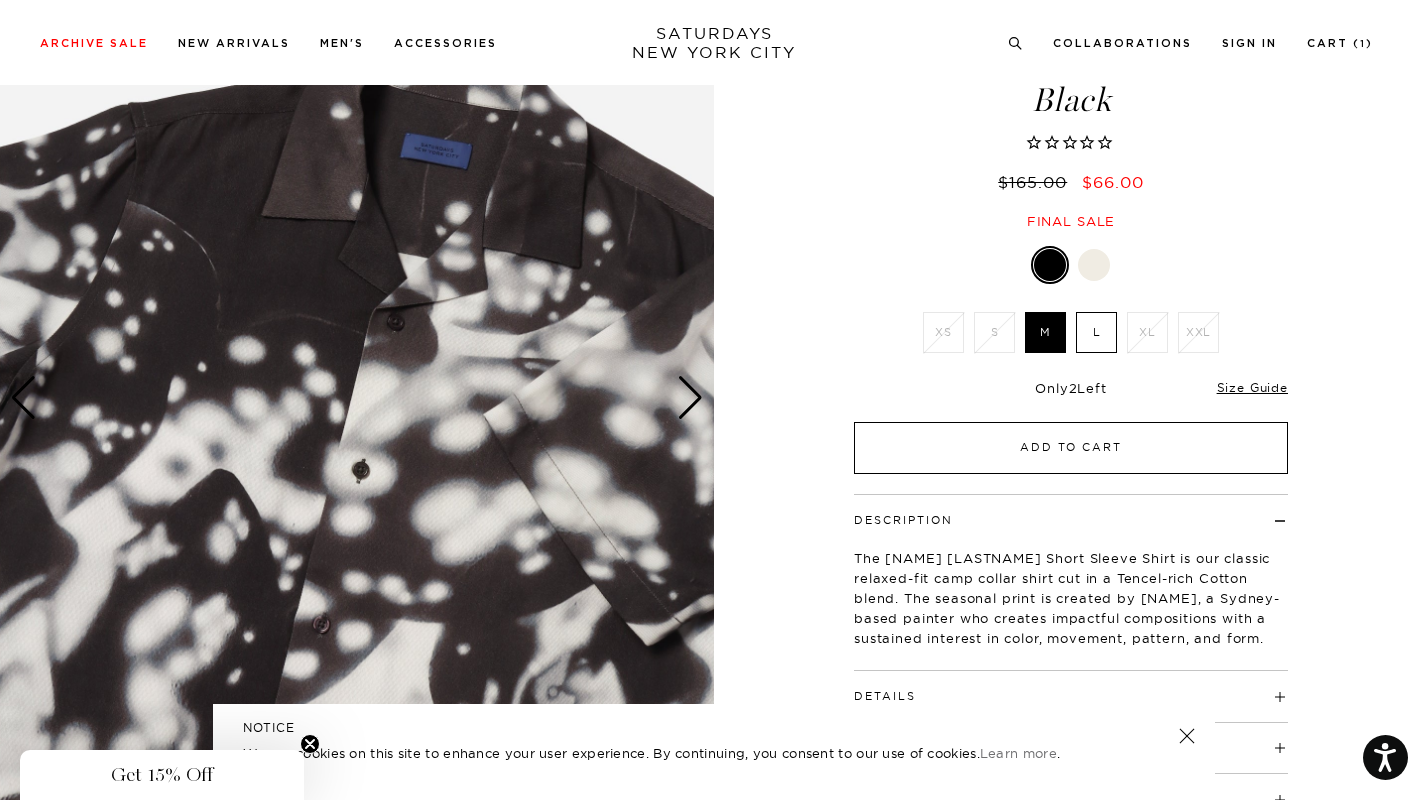 click on "Add to Cart" at bounding box center [1071, 448] 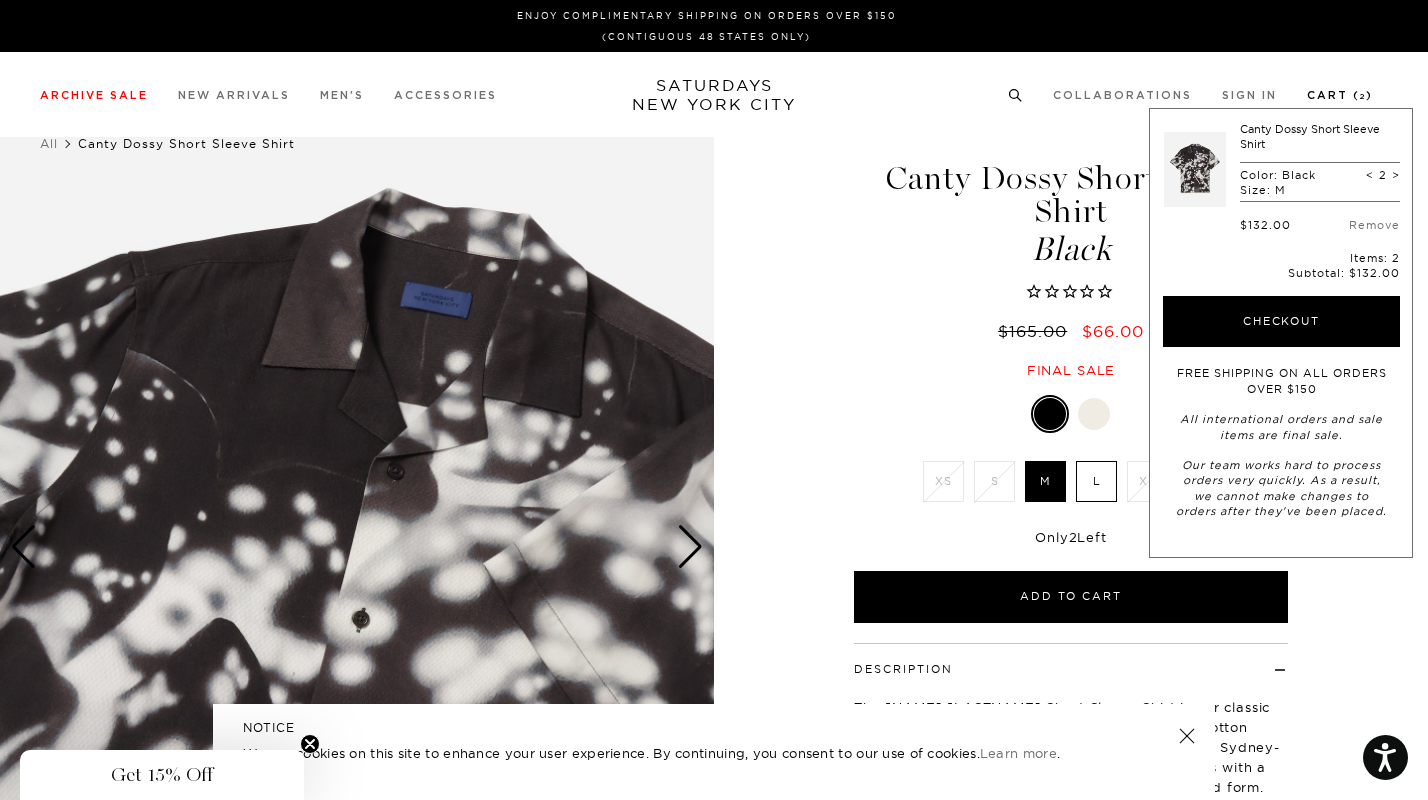 click on "Cart ( 2 )" at bounding box center (1340, 95) 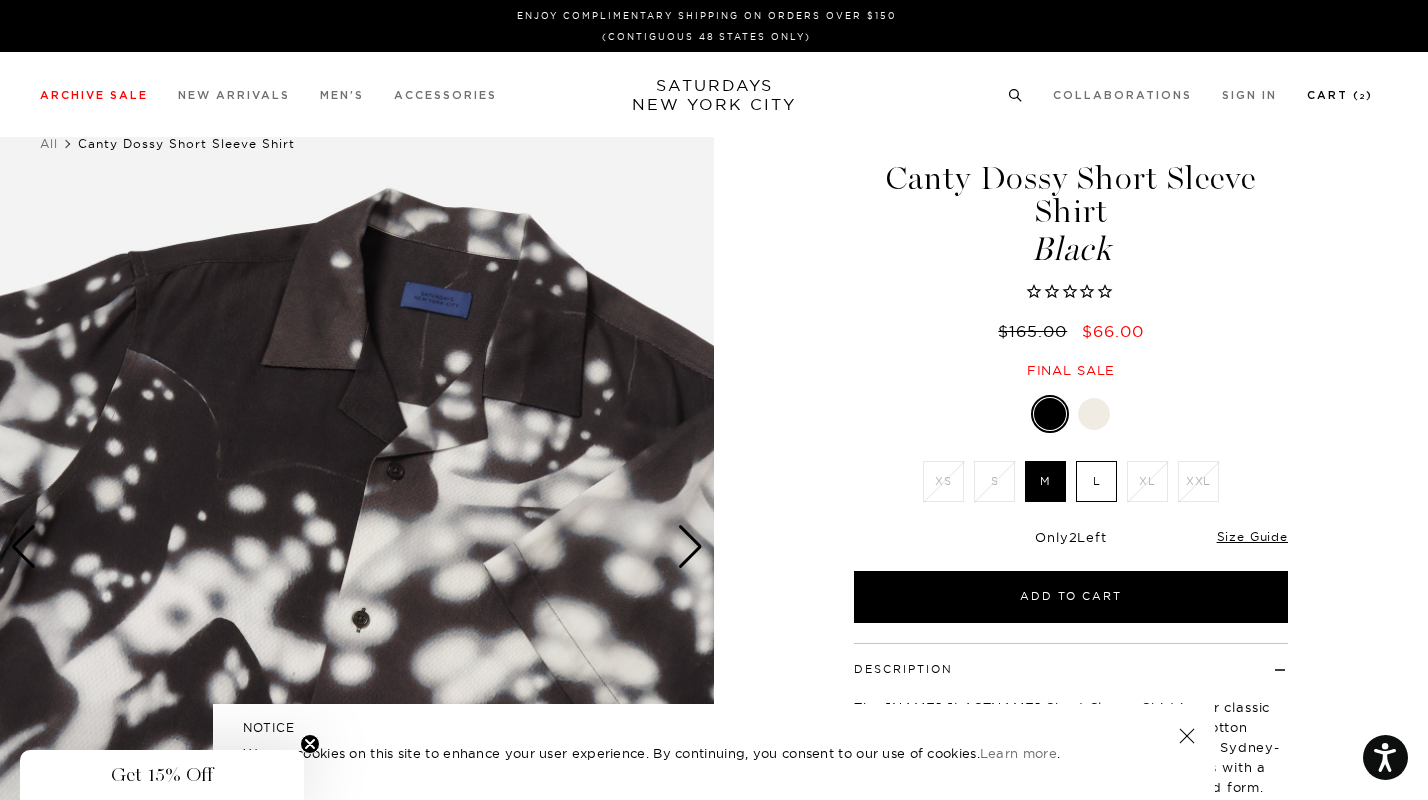 click on "Cart ( 2 )" at bounding box center [1340, 95] 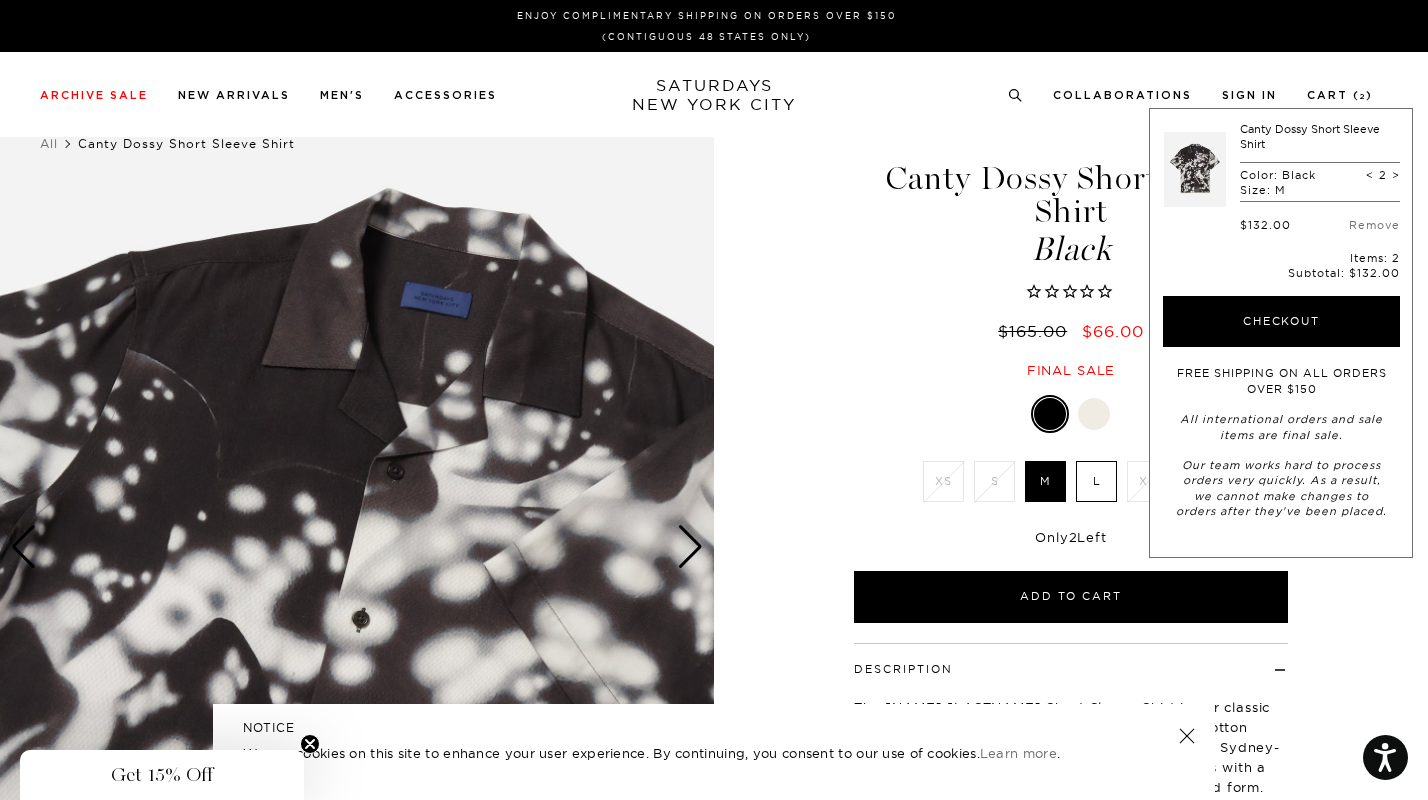 click on "Color: Black" at bounding box center [1278, 175] 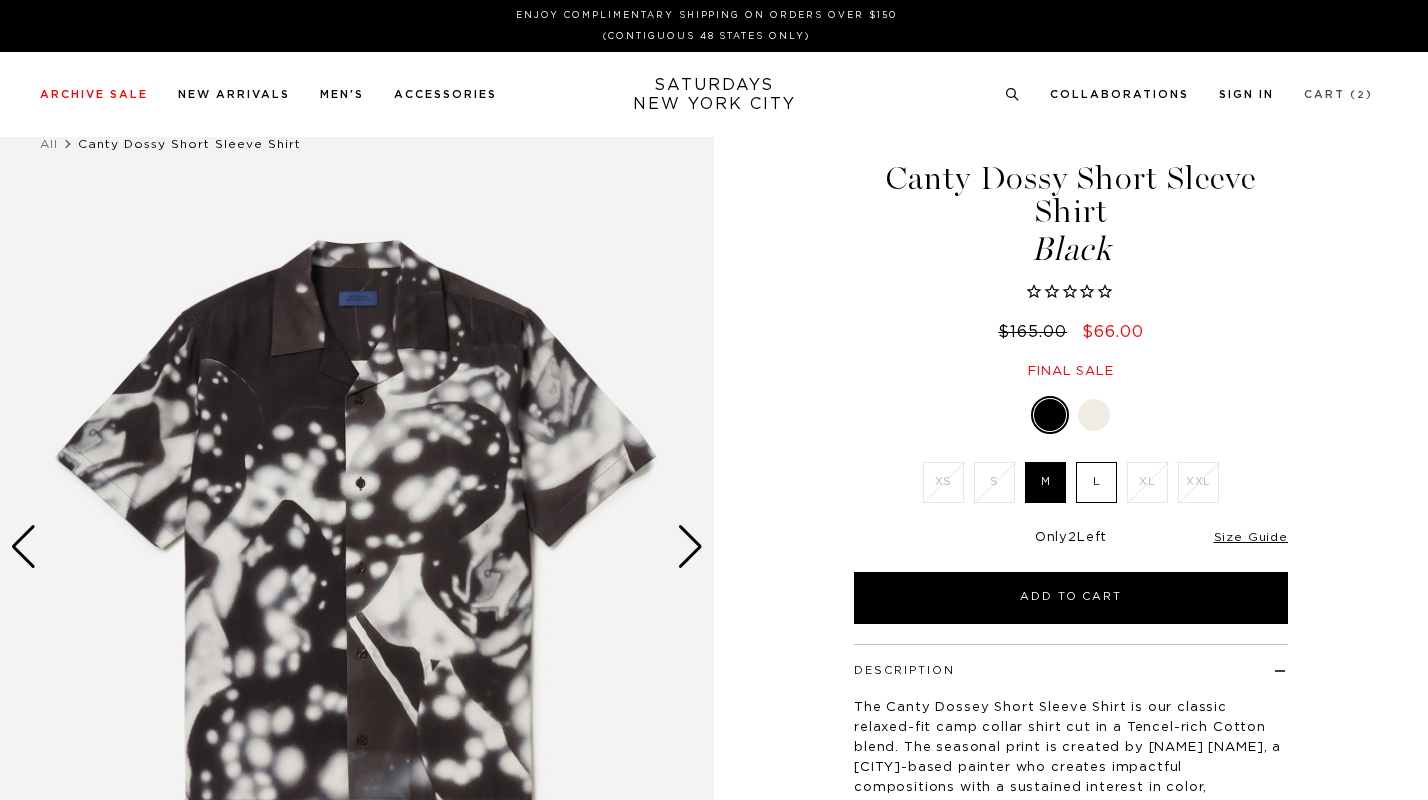 scroll, scrollTop: 0, scrollLeft: 0, axis: both 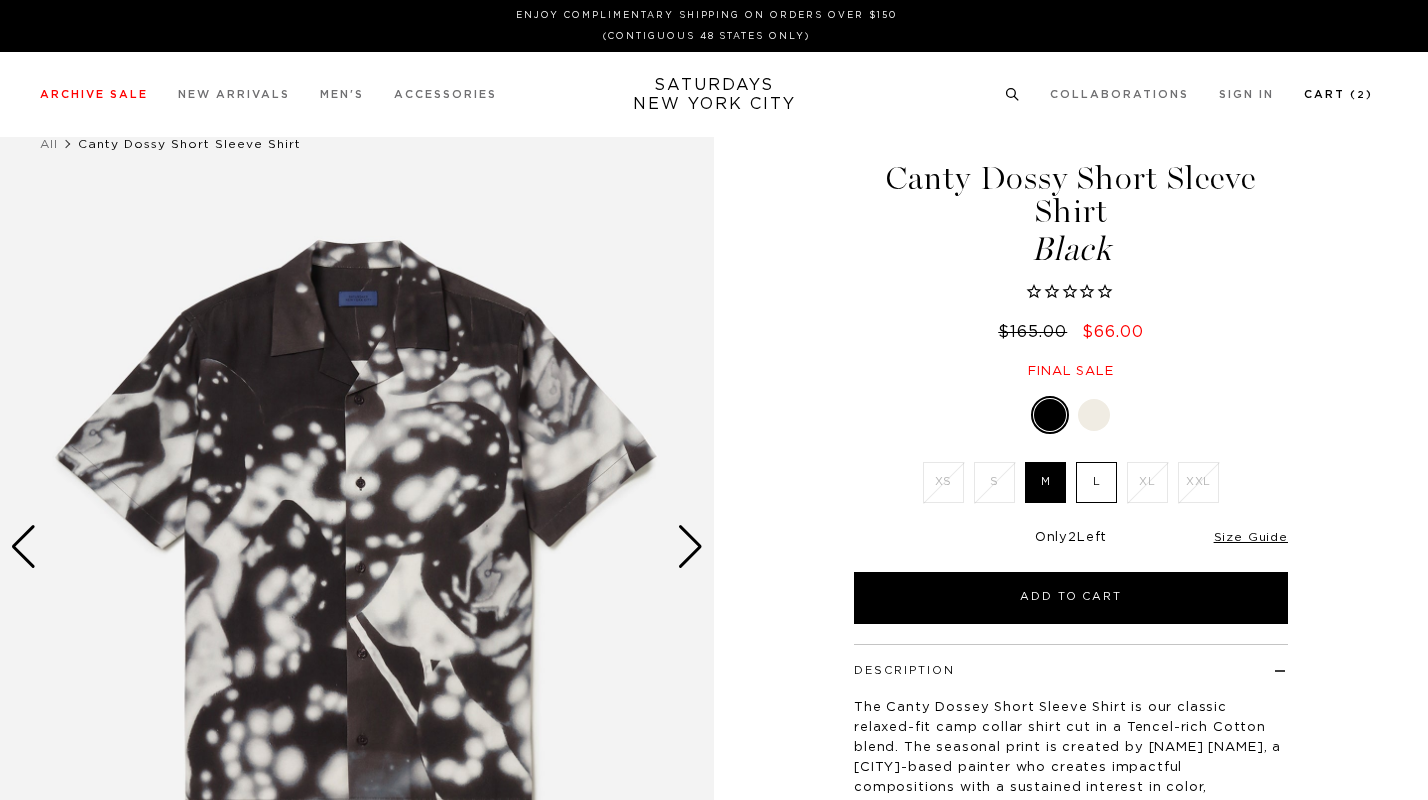 click on "Cart ( 2 )" at bounding box center (1338, 94) 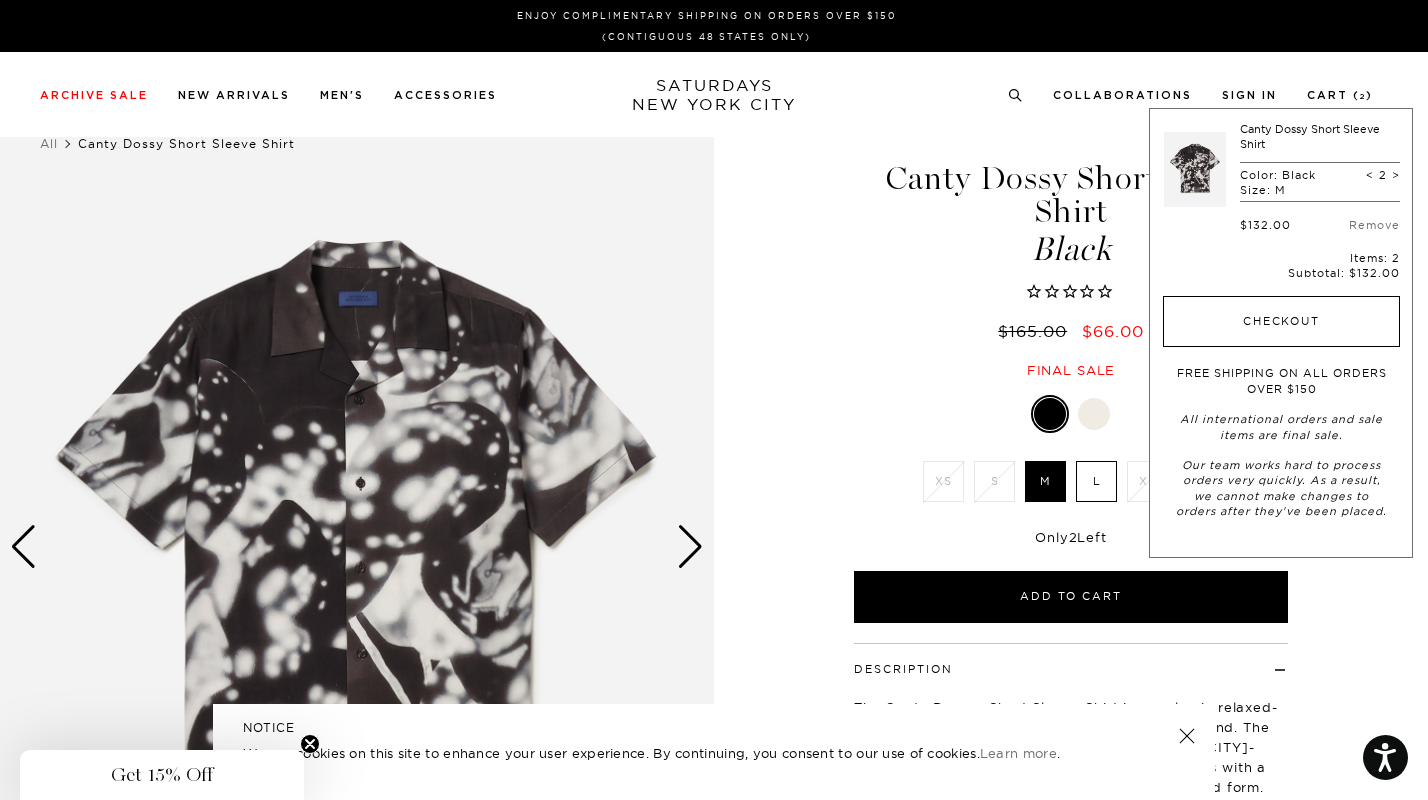 click on "Checkout" at bounding box center (1281, 322) 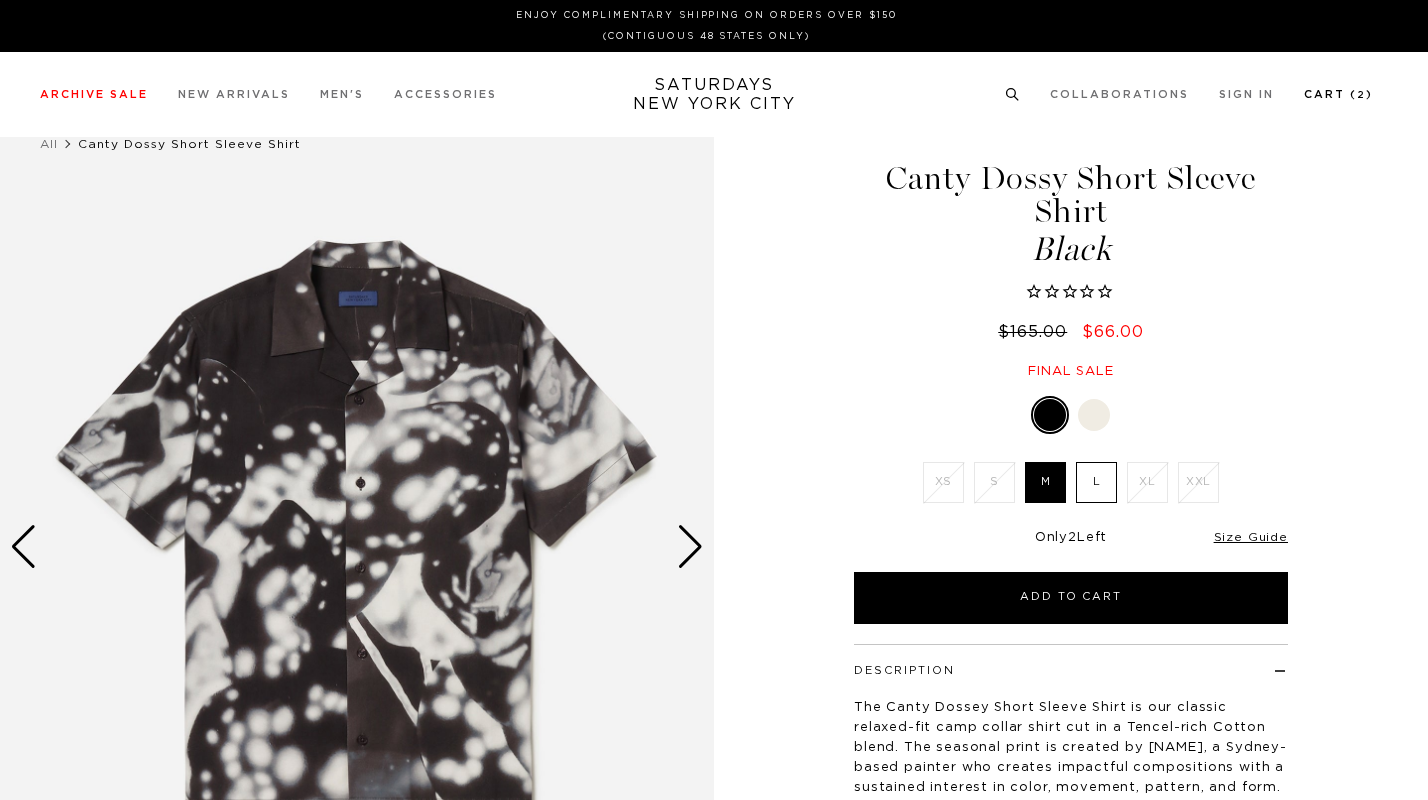 scroll, scrollTop: 0, scrollLeft: 0, axis: both 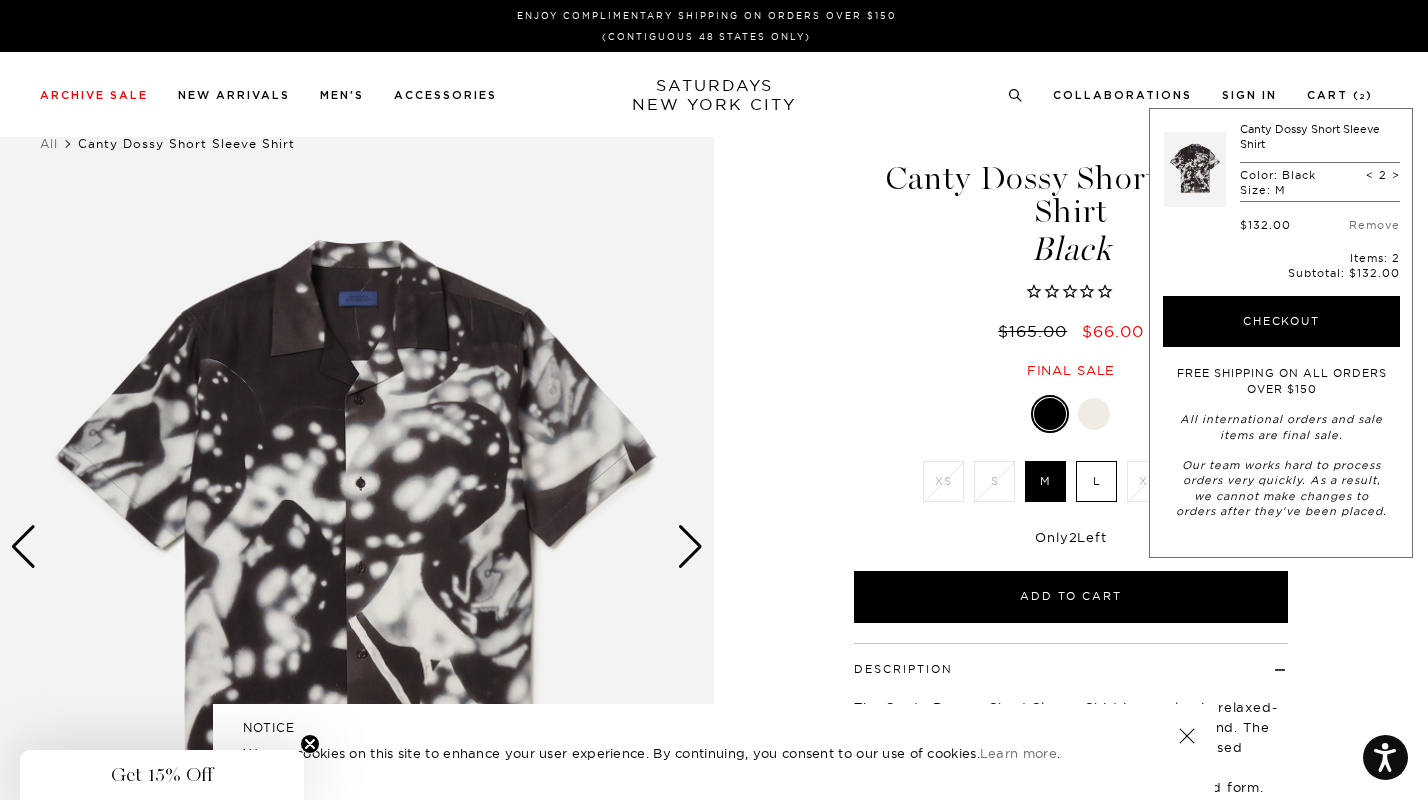 click on "Canty Dossy Short Sleeve Shirt" at bounding box center (1310, 136) 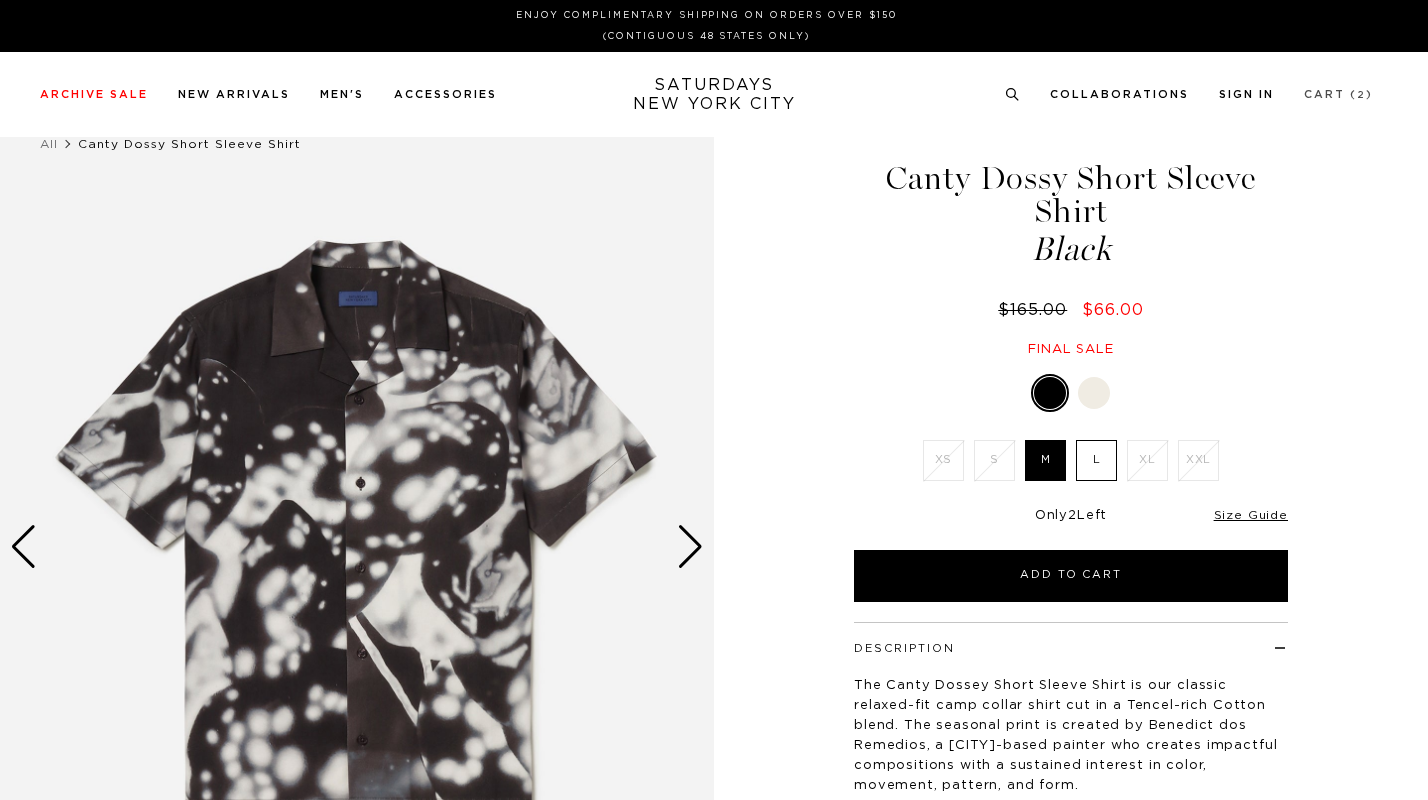 scroll, scrollTop: 0, scrollLeft: 0, axis: both 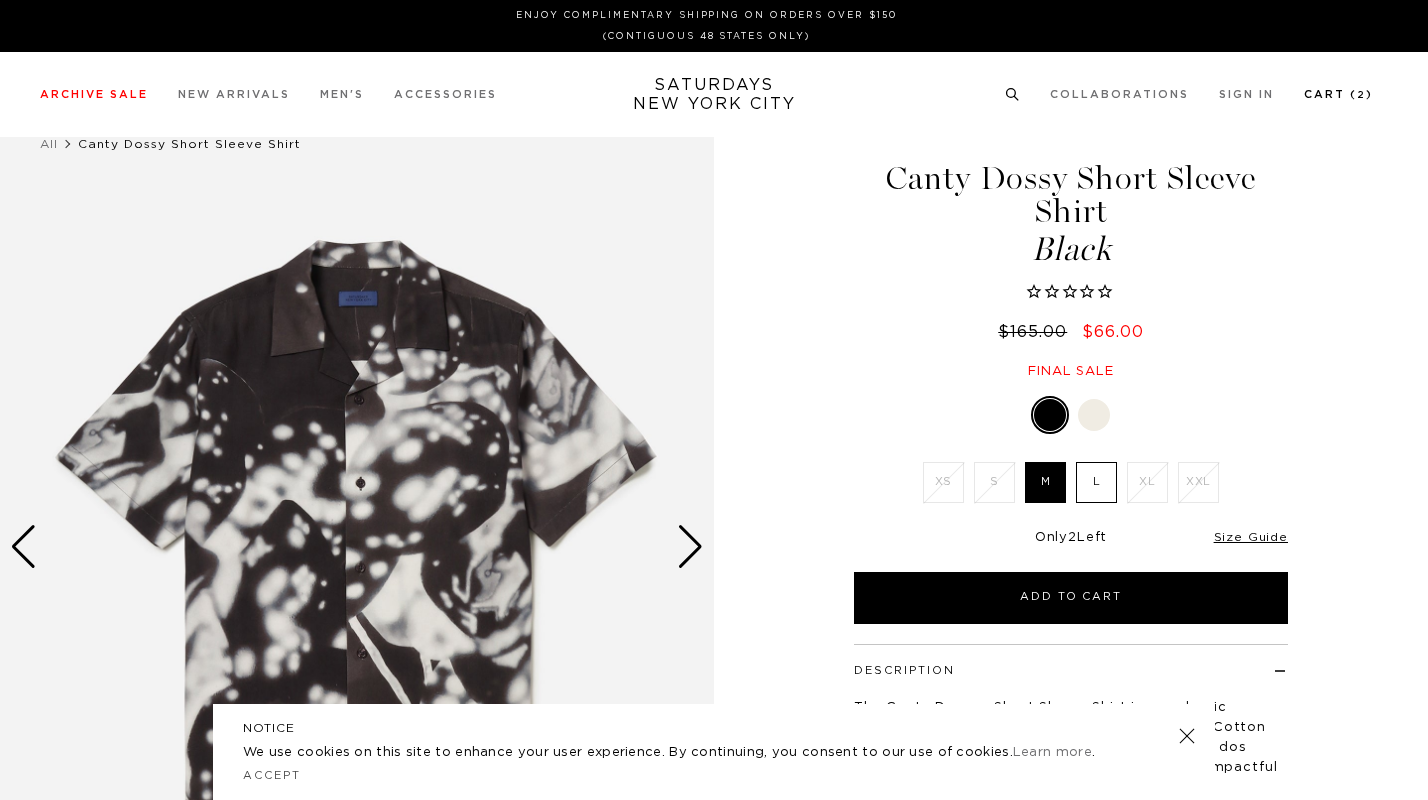click on "Cart ( 2 )" at bounding box center (1338, 94) 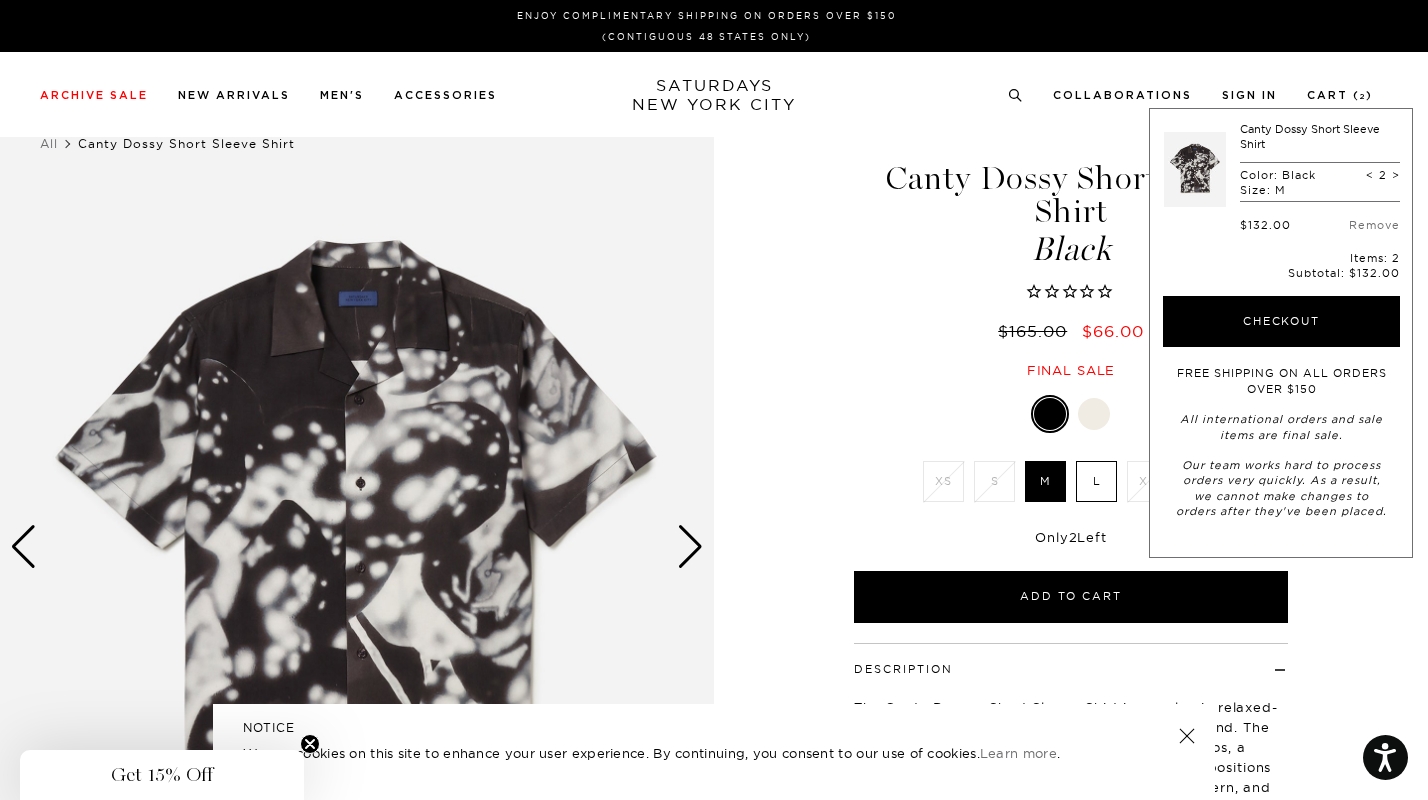 click on "<" at bounding box center [1370, 175] 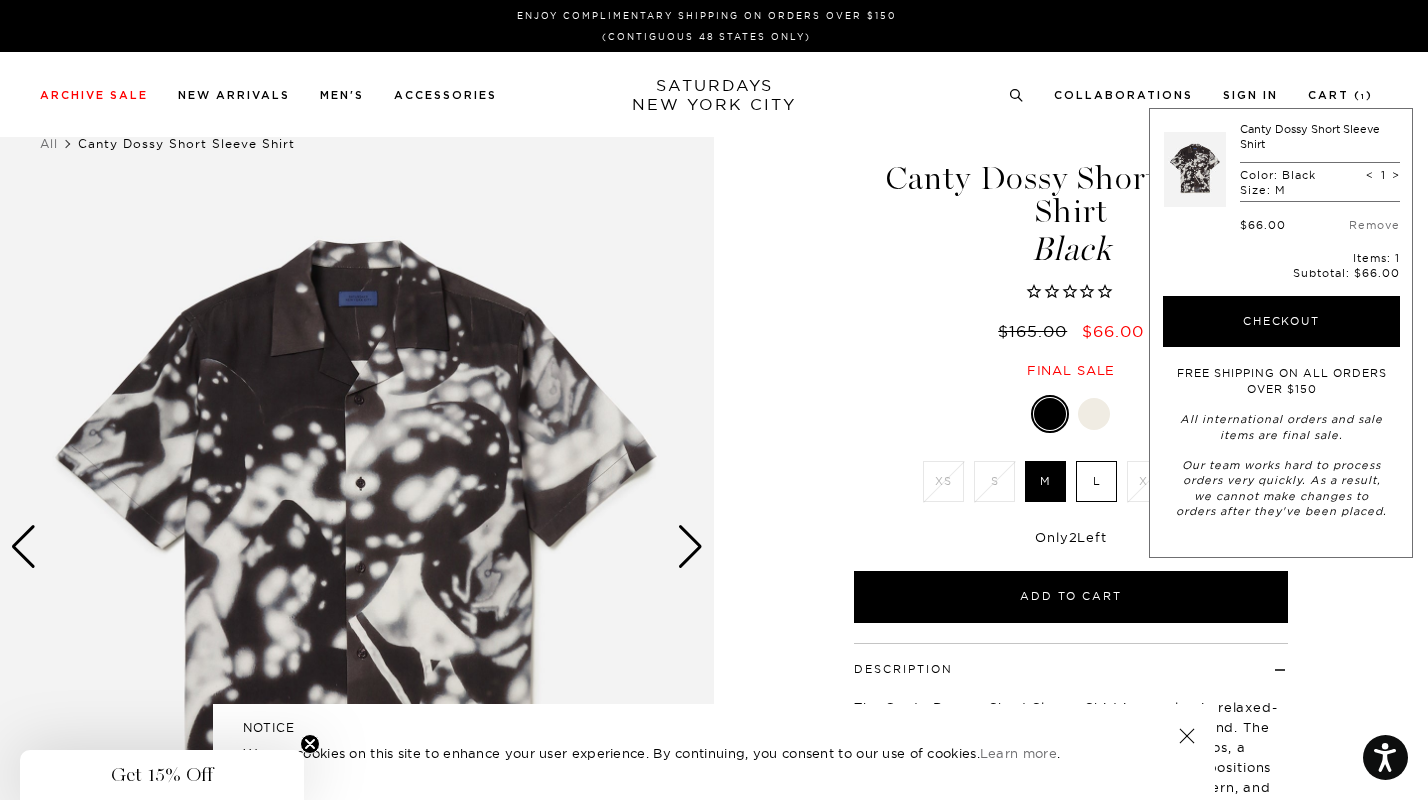 click on "Checkout" at bounding box center [1281, 322] 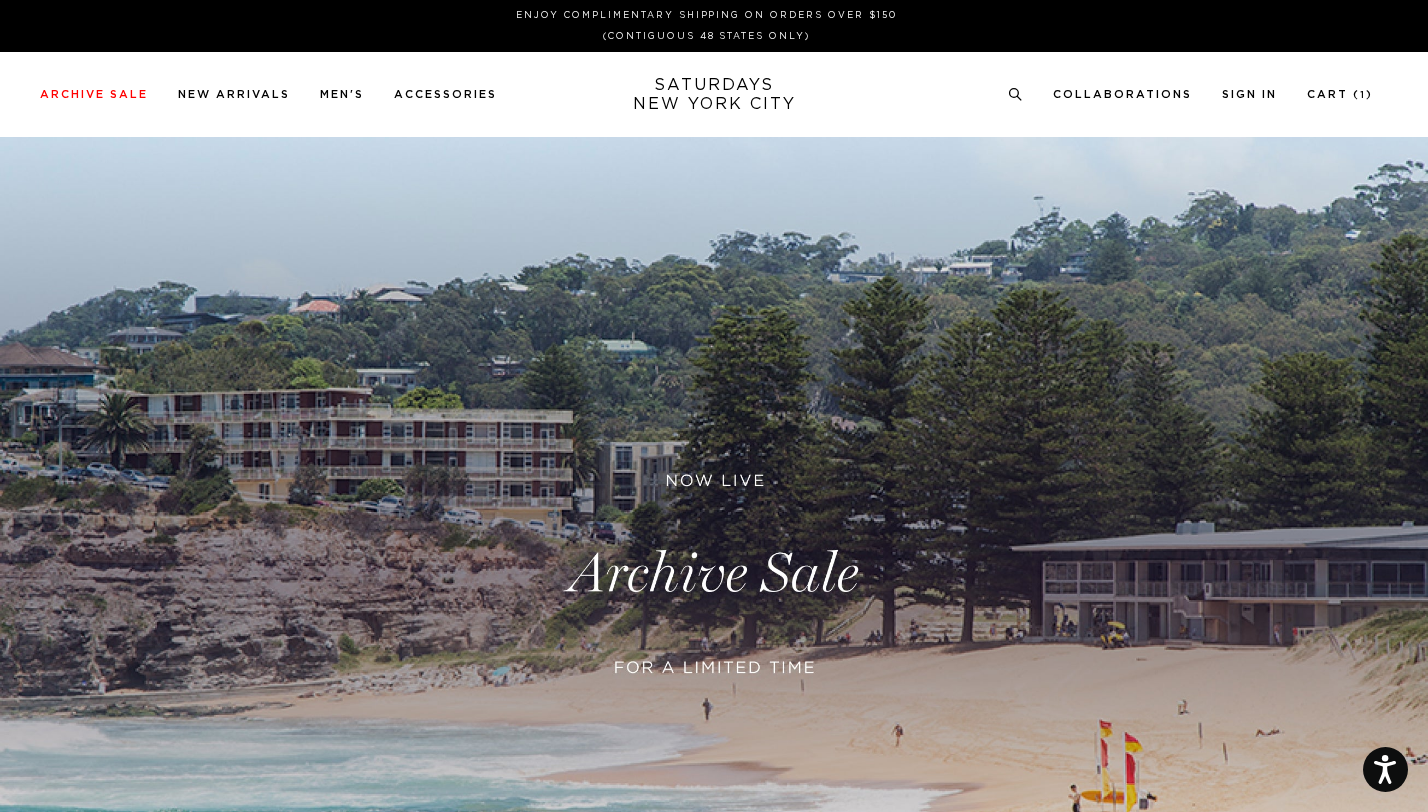 scroll, scrollTop: 0, scrollLeft: 0, axis: both 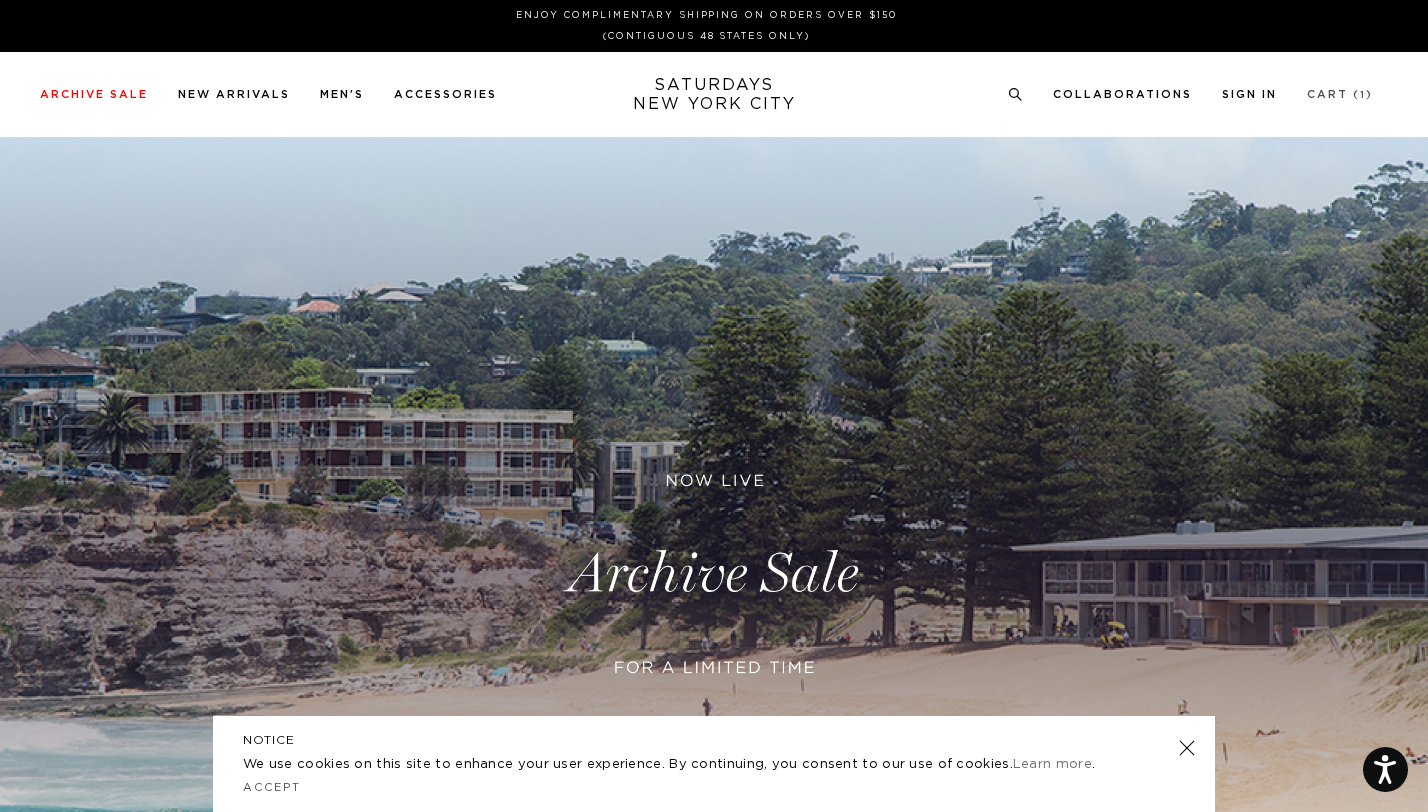 click on "Cart ( 1 )" at bounding box center [1340, 94] 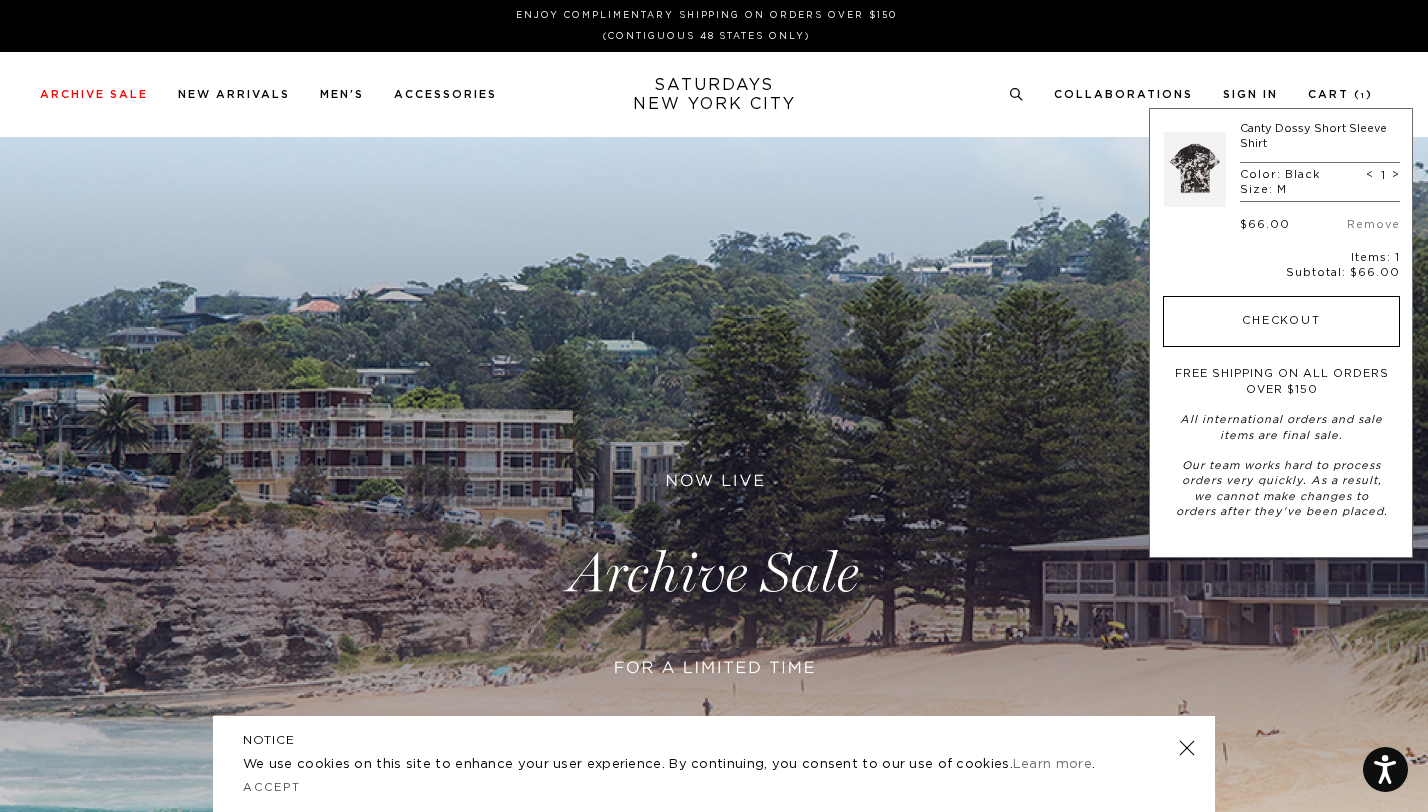 click on "Checkout" at bounding box center (1281, 322) 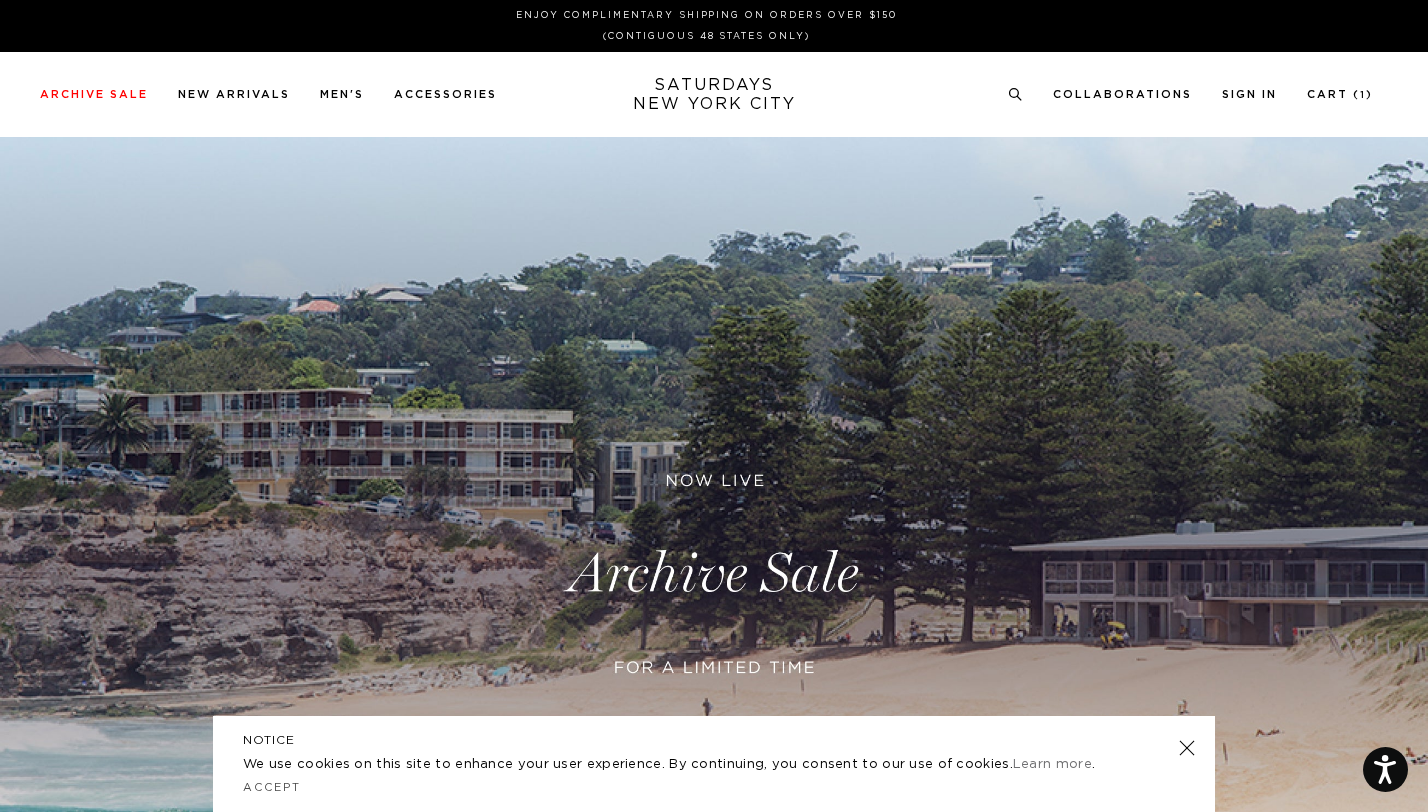 scroll, scrollTop: 0, scrollLeft: 0, axis: both 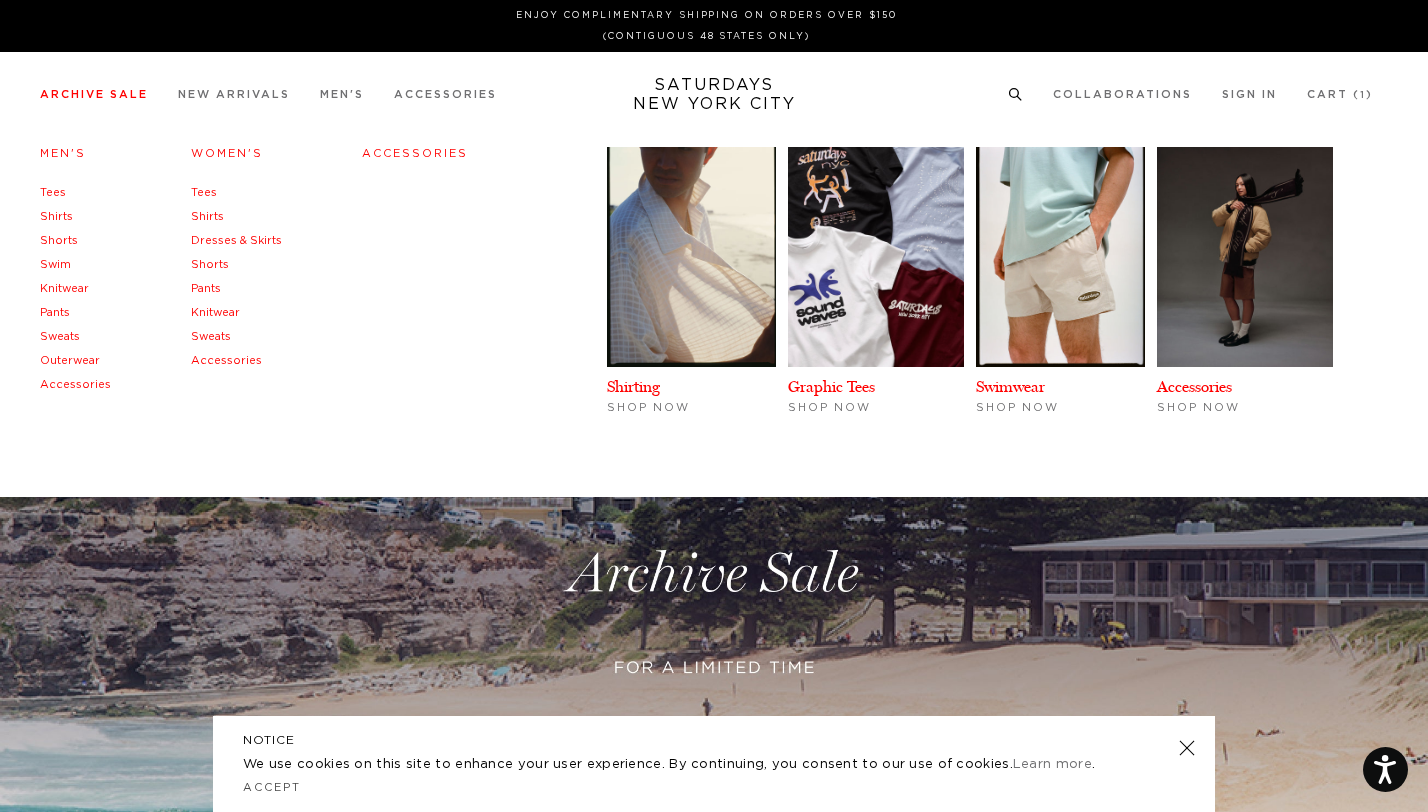 click on "Men's" at bounding box center [63, 153] 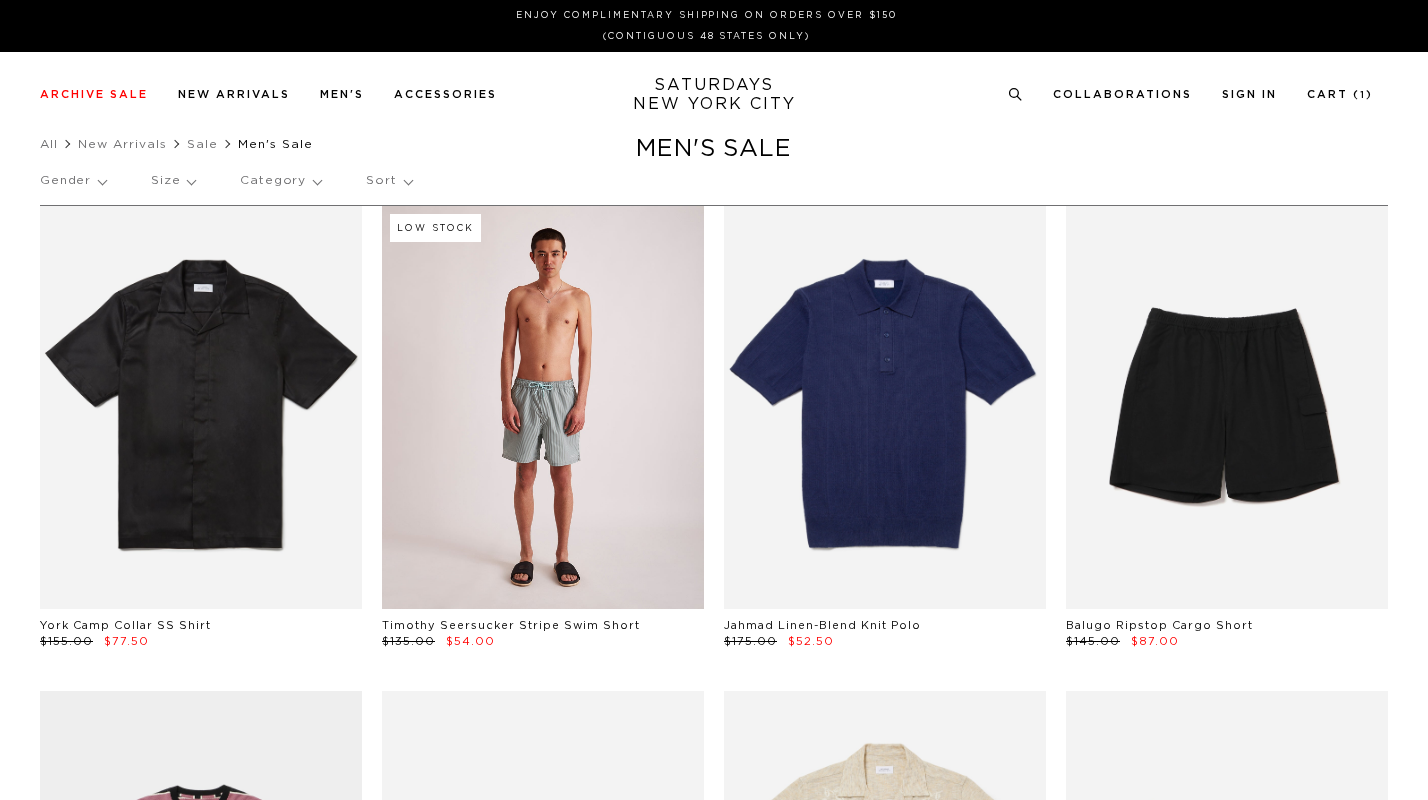 scroll, scrollTop: 0, scrollLeft: 0, axis: both 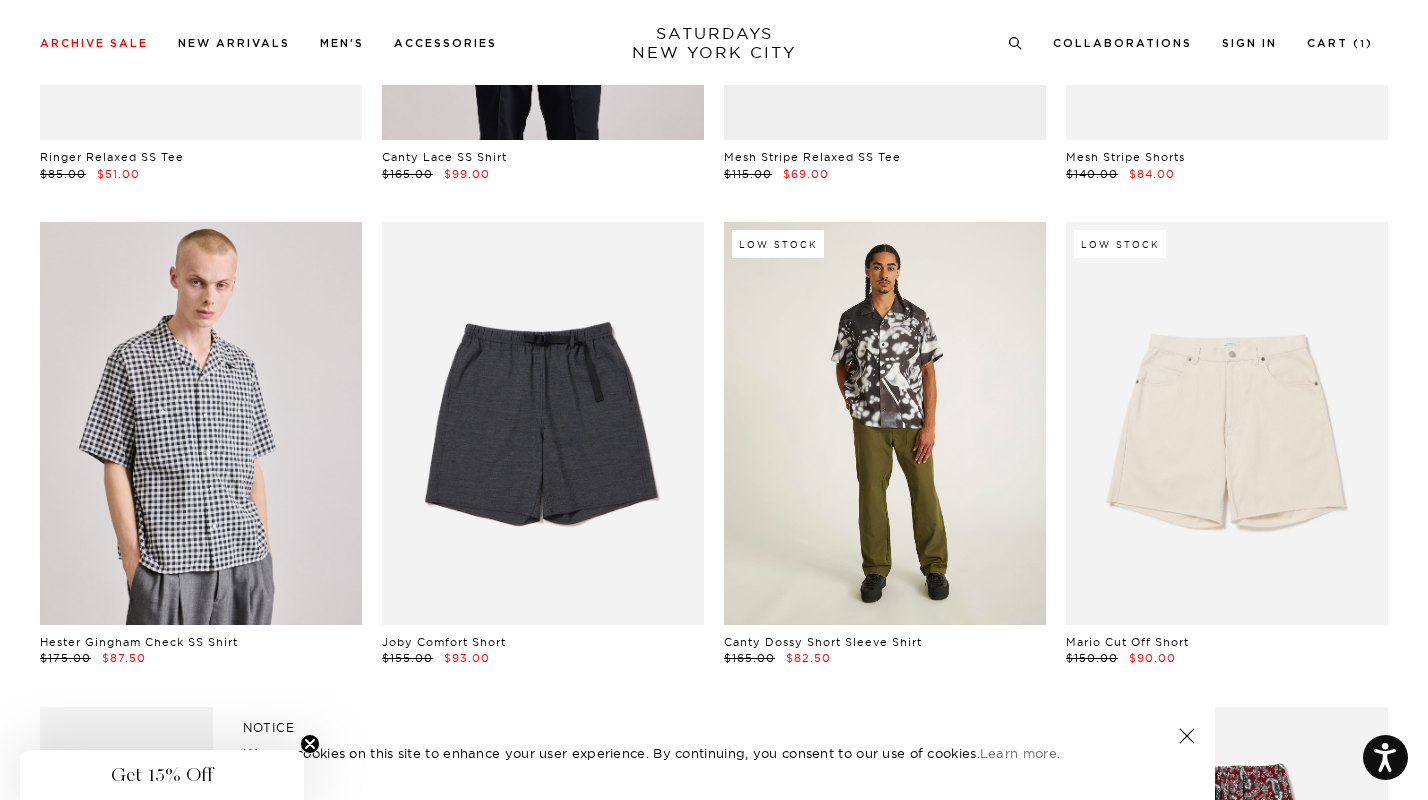 click at bounding box center (885, 423) 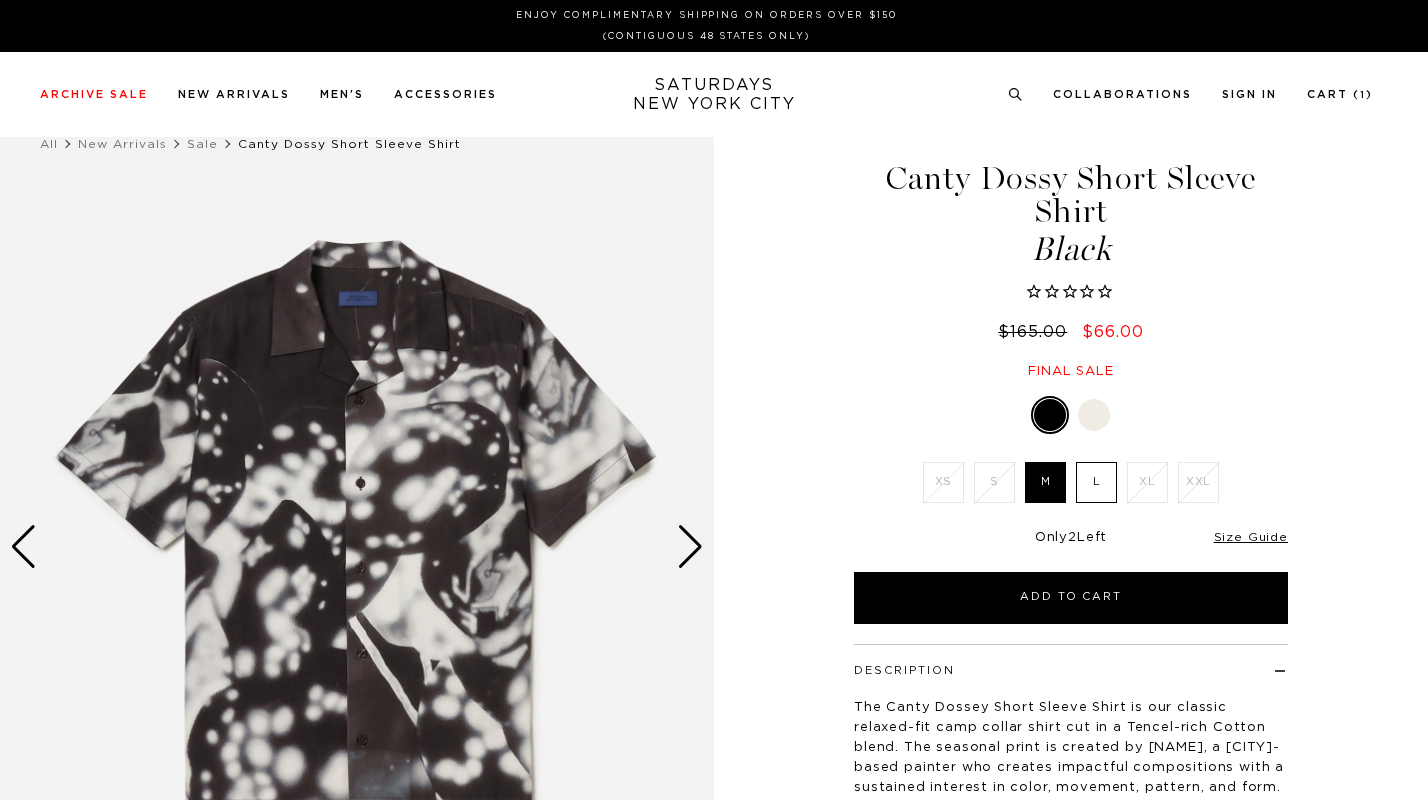 scroll, scrollTop: 0, scrollLeft: 0, axis: both 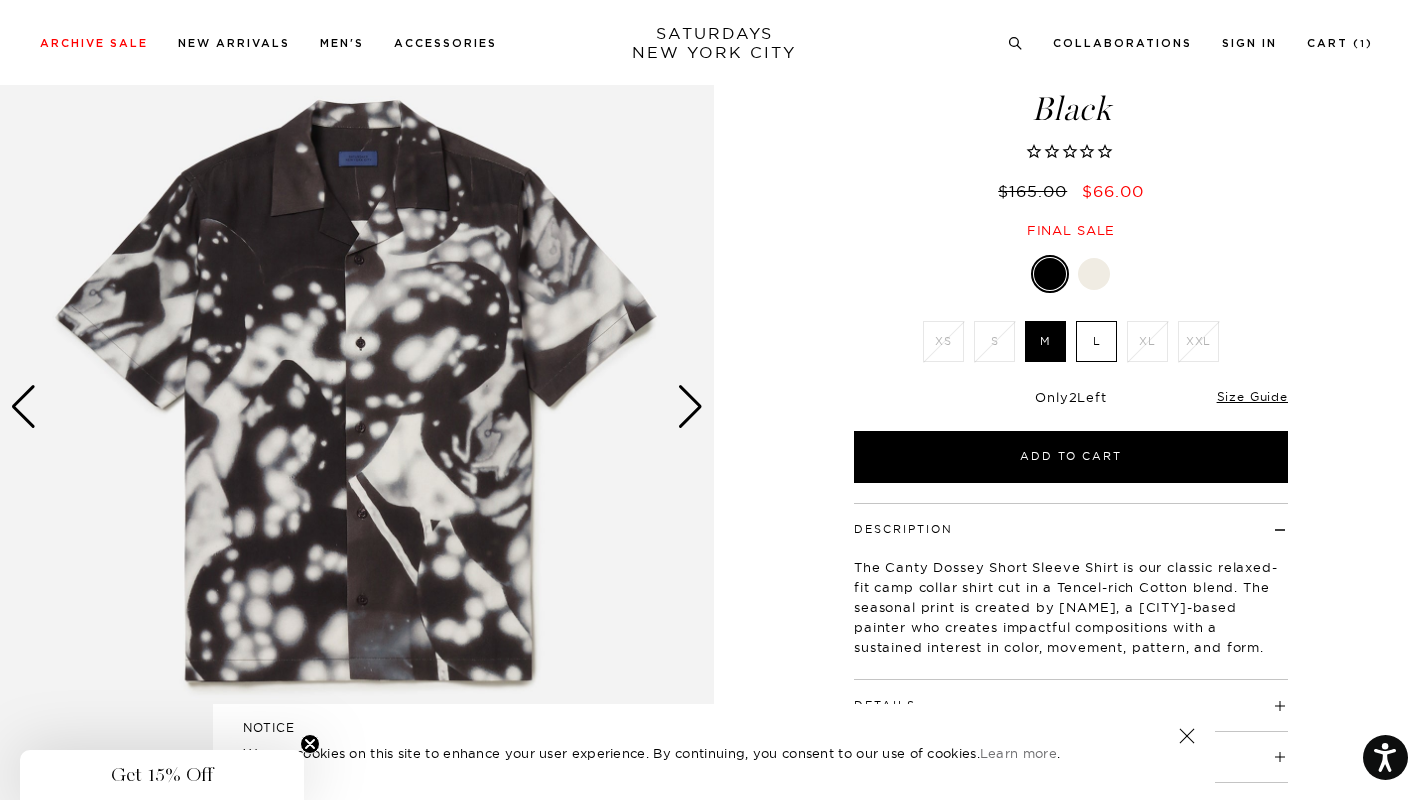 click at bounding box center [690, 407] 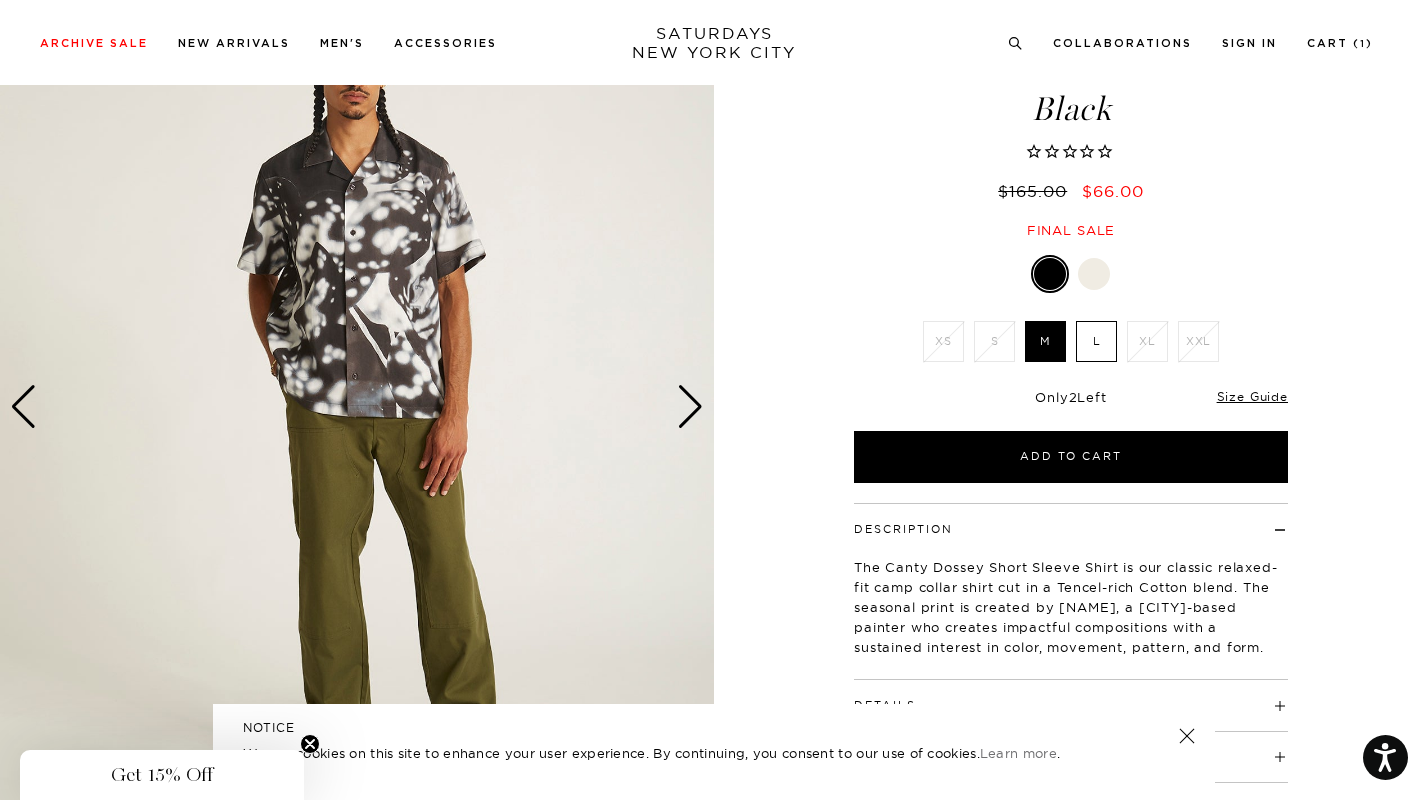 click at bounding box center (690, 407) 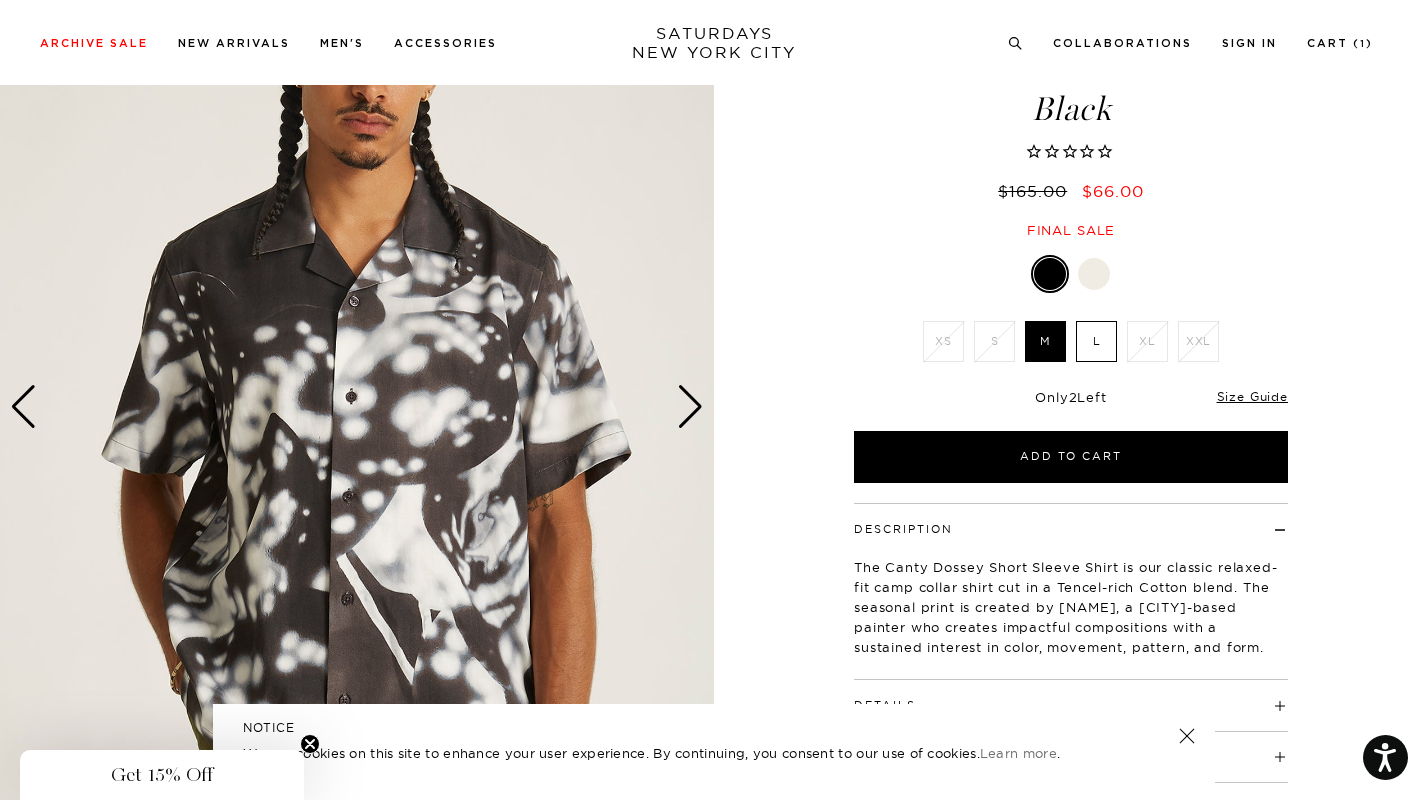 click at bounding box center [690, 407] 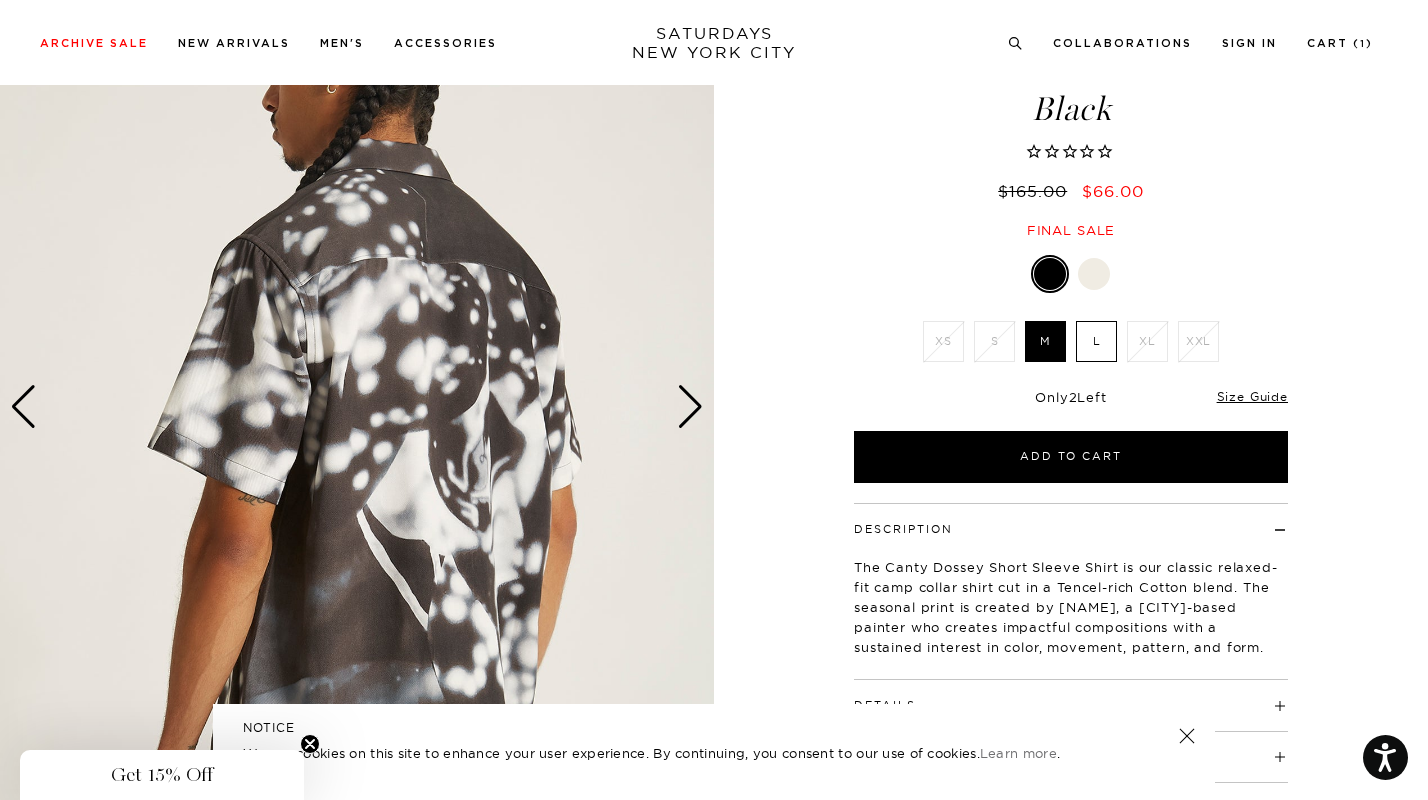 click at bounding box center [690, 407] 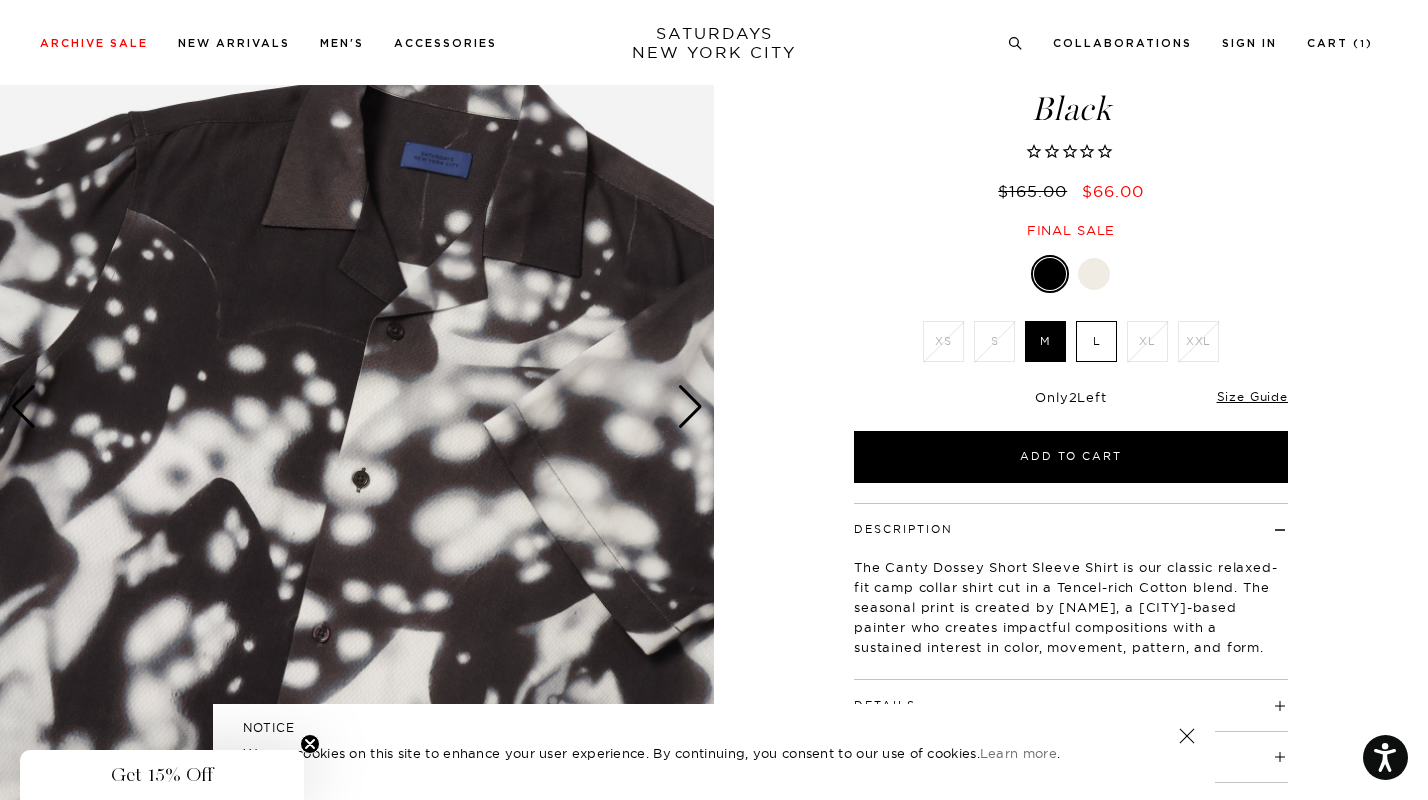 click at bounding box center [690, 407] 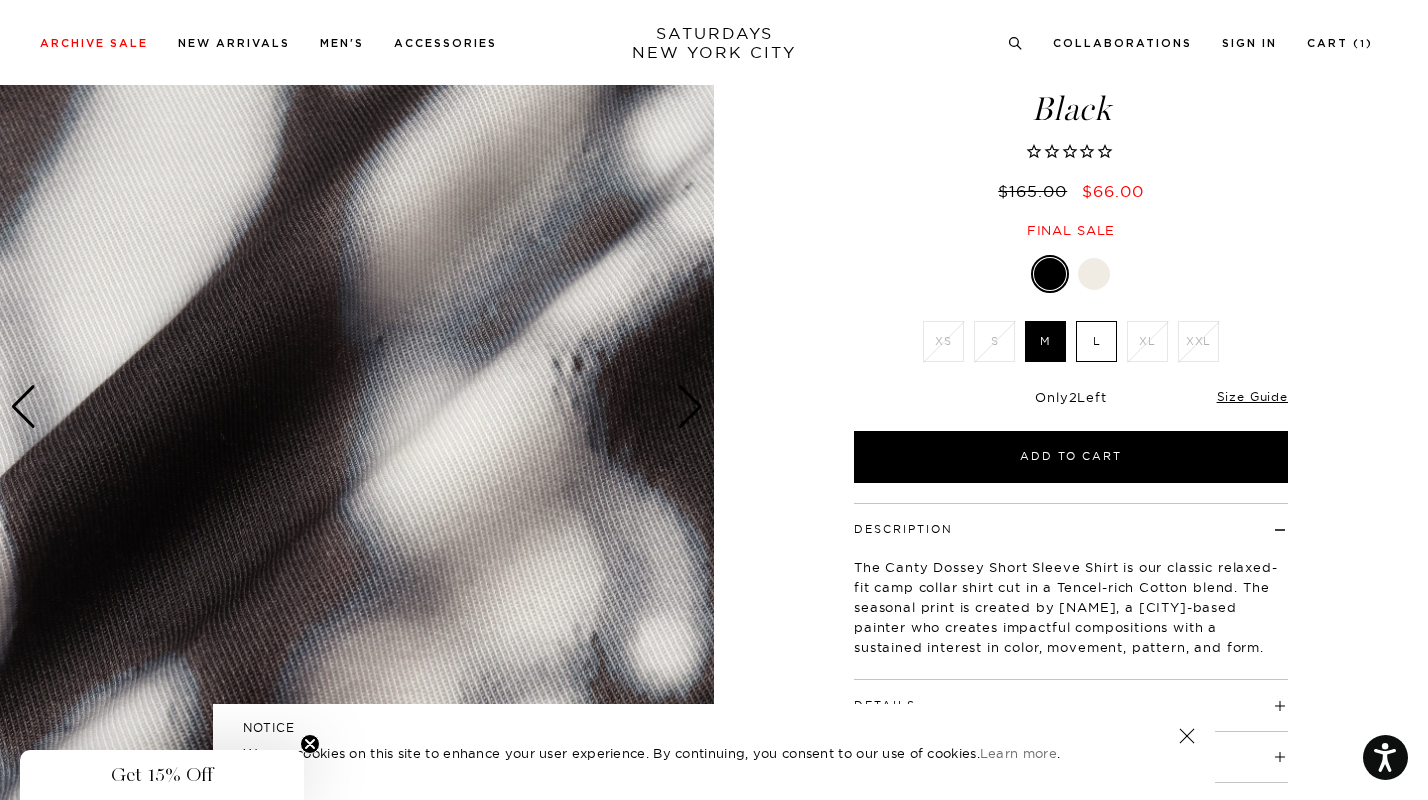click at bounding box center [690, 407] 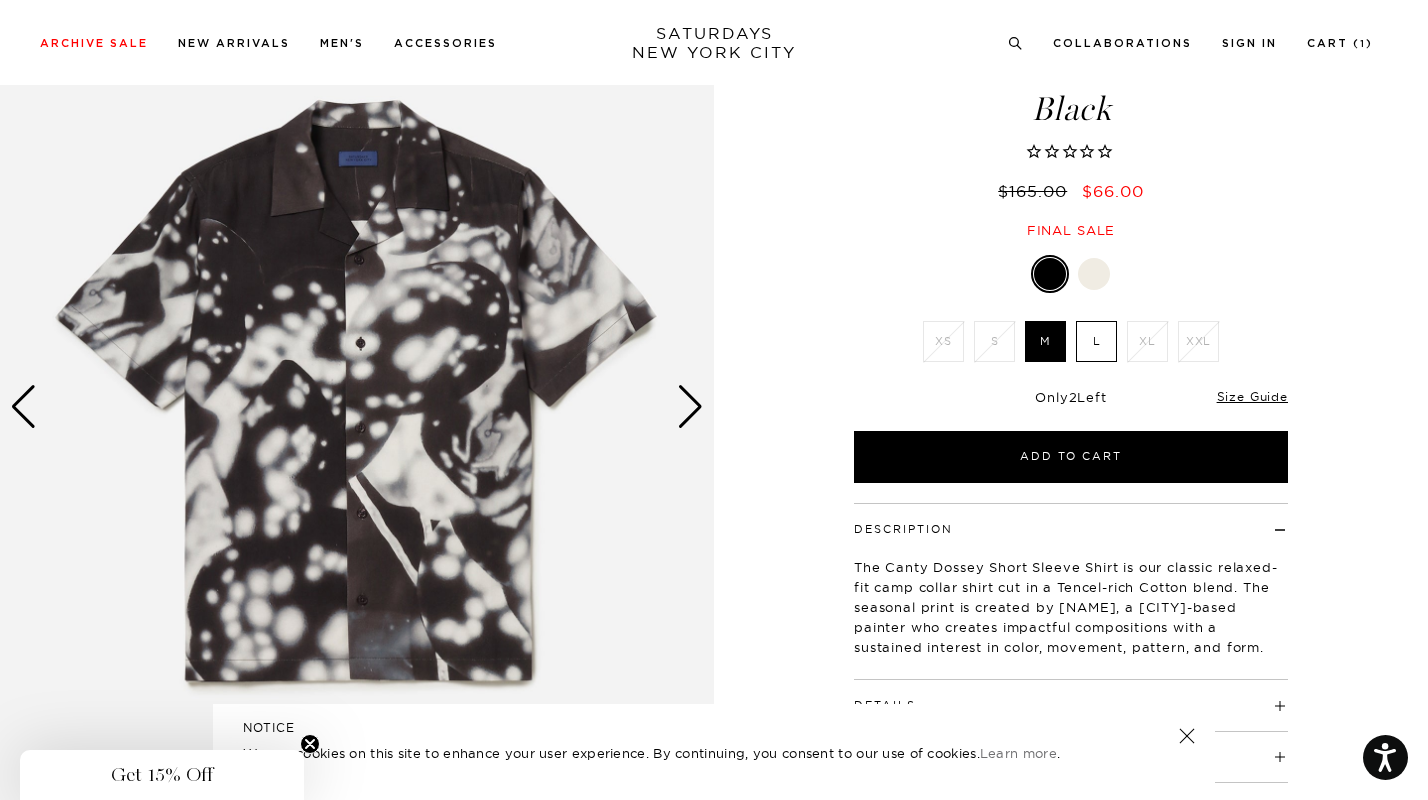 click at bounding box center [690, 407] 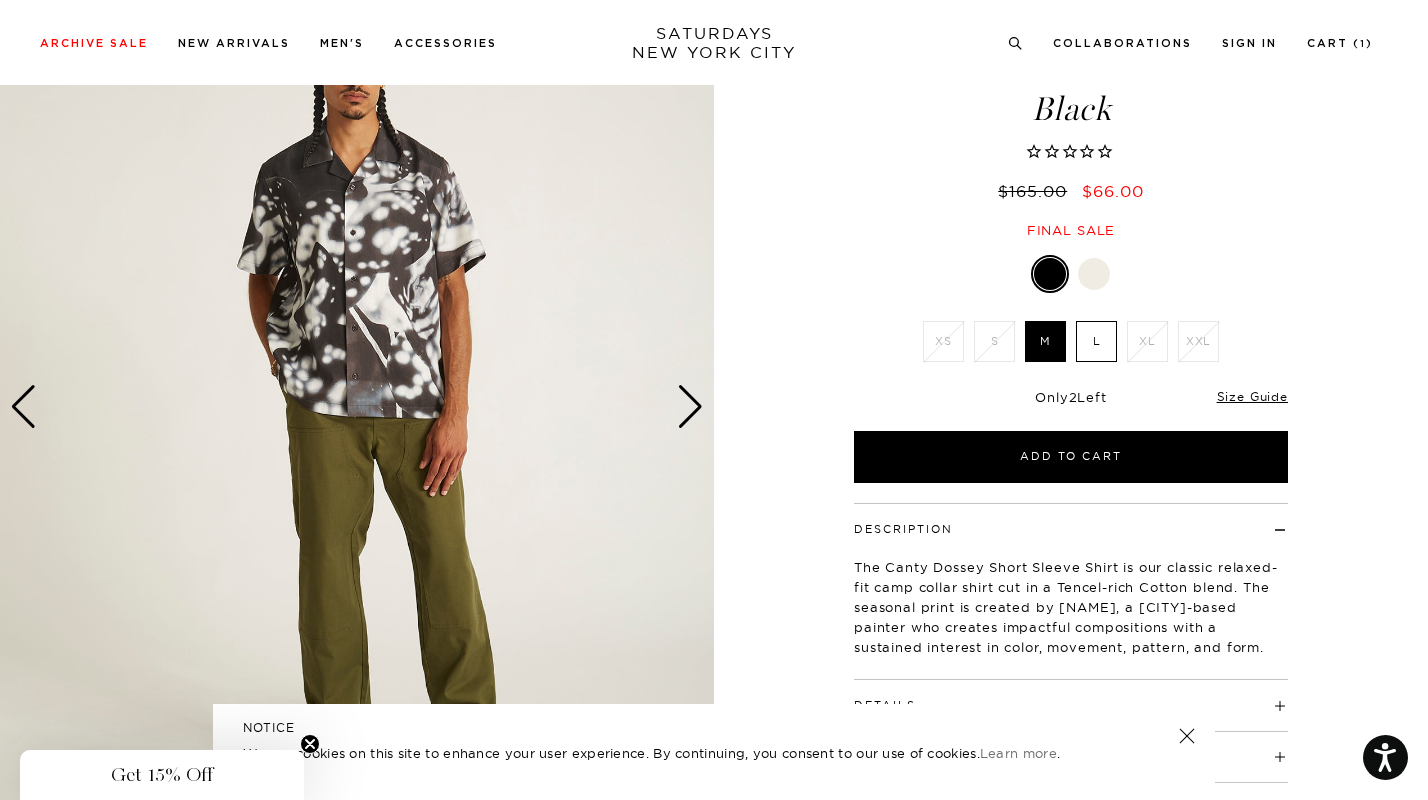 click at bounding box center [690, 407] 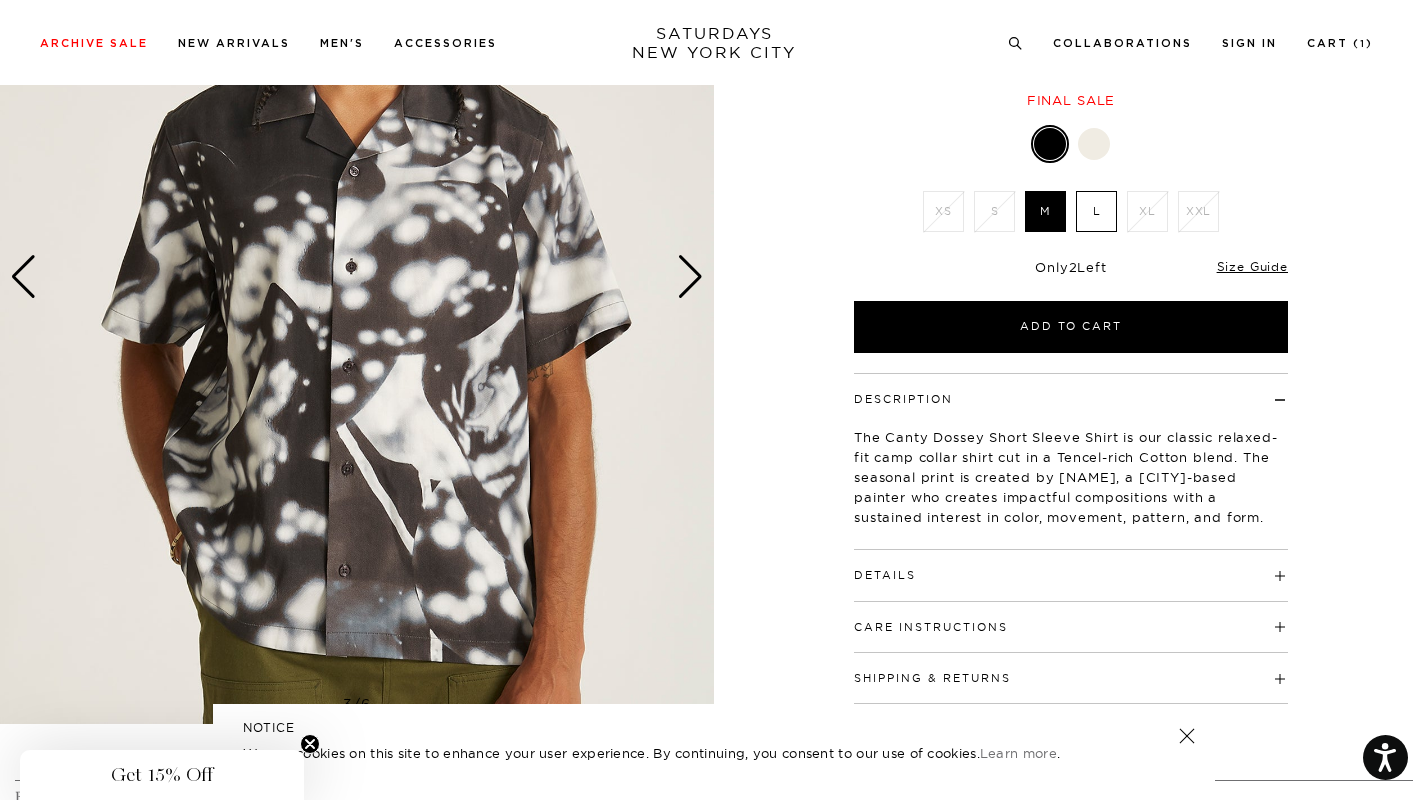 scroll, scrollTop: 374, scrollLeft: 0, axis: vertical 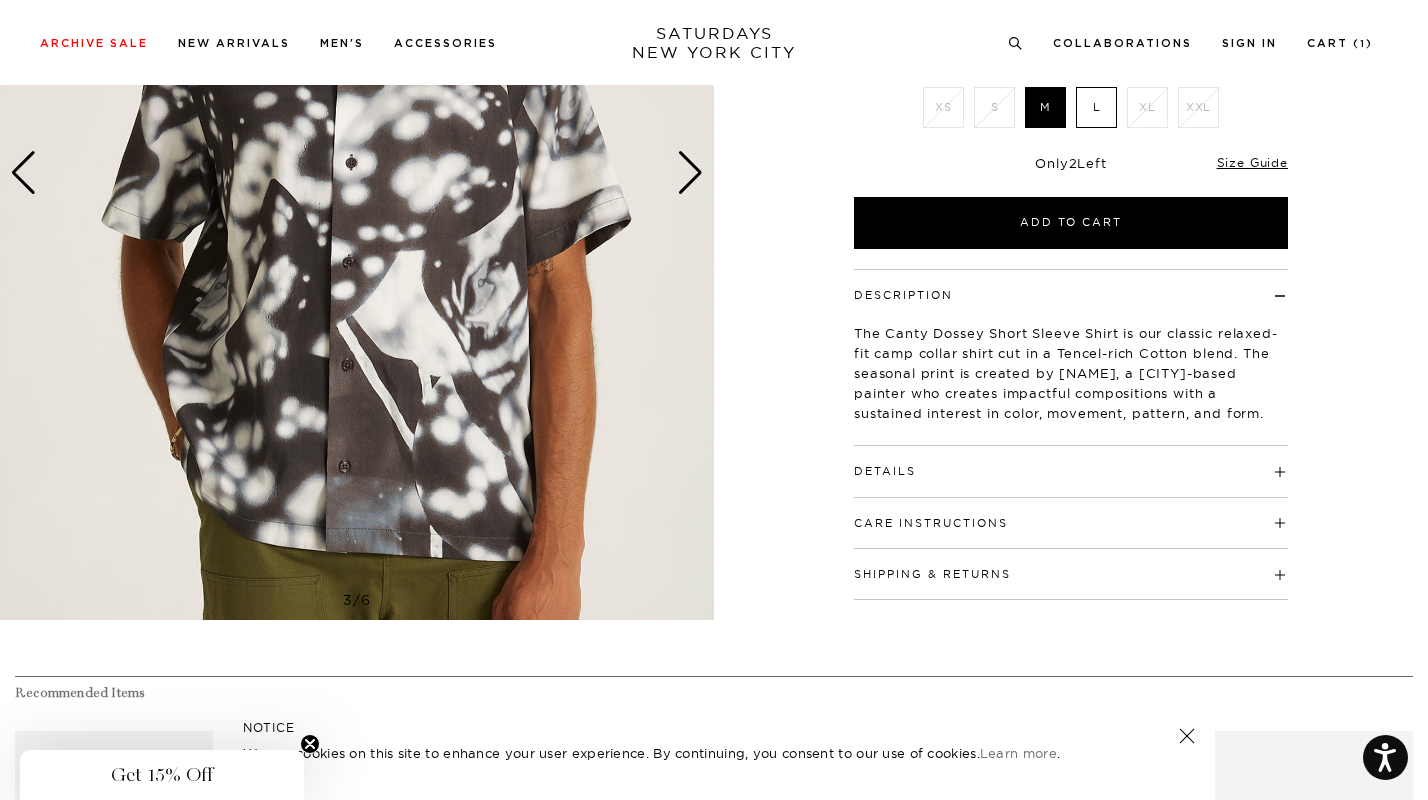 click on "Details" at bounding box center [1071, 462] 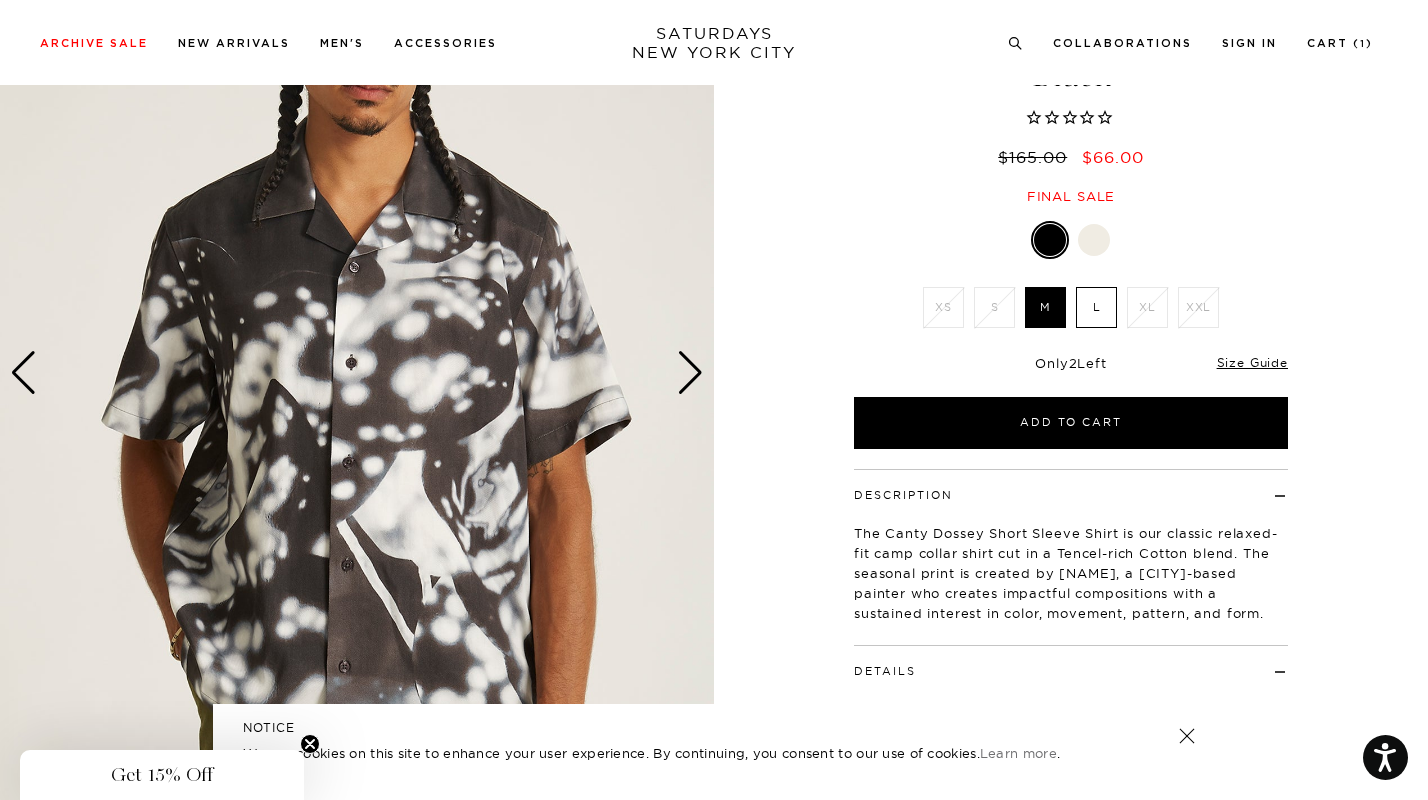 scroll, scrollTop: 160, scrollLeft: 0, axis: vertical 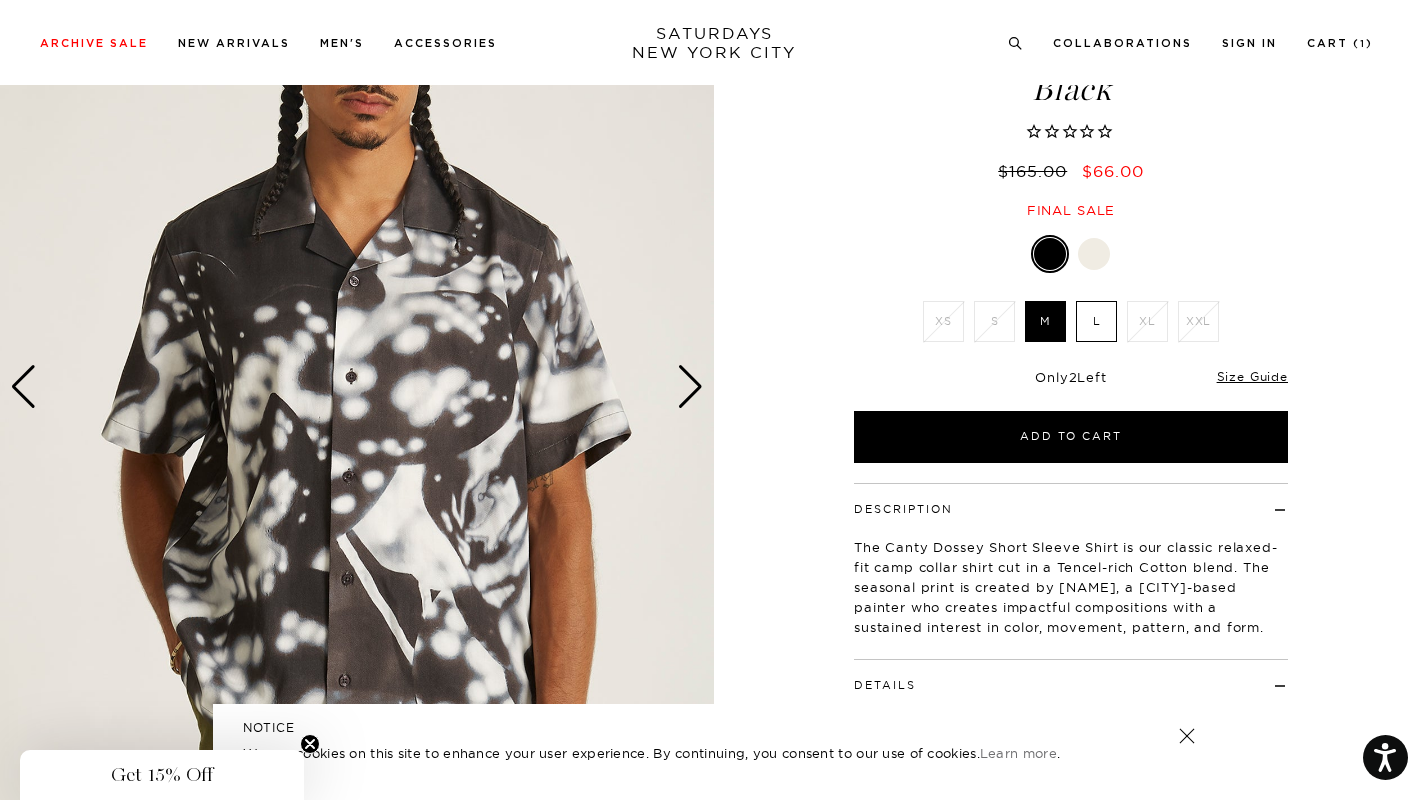 click at bounding box center [357, 387] 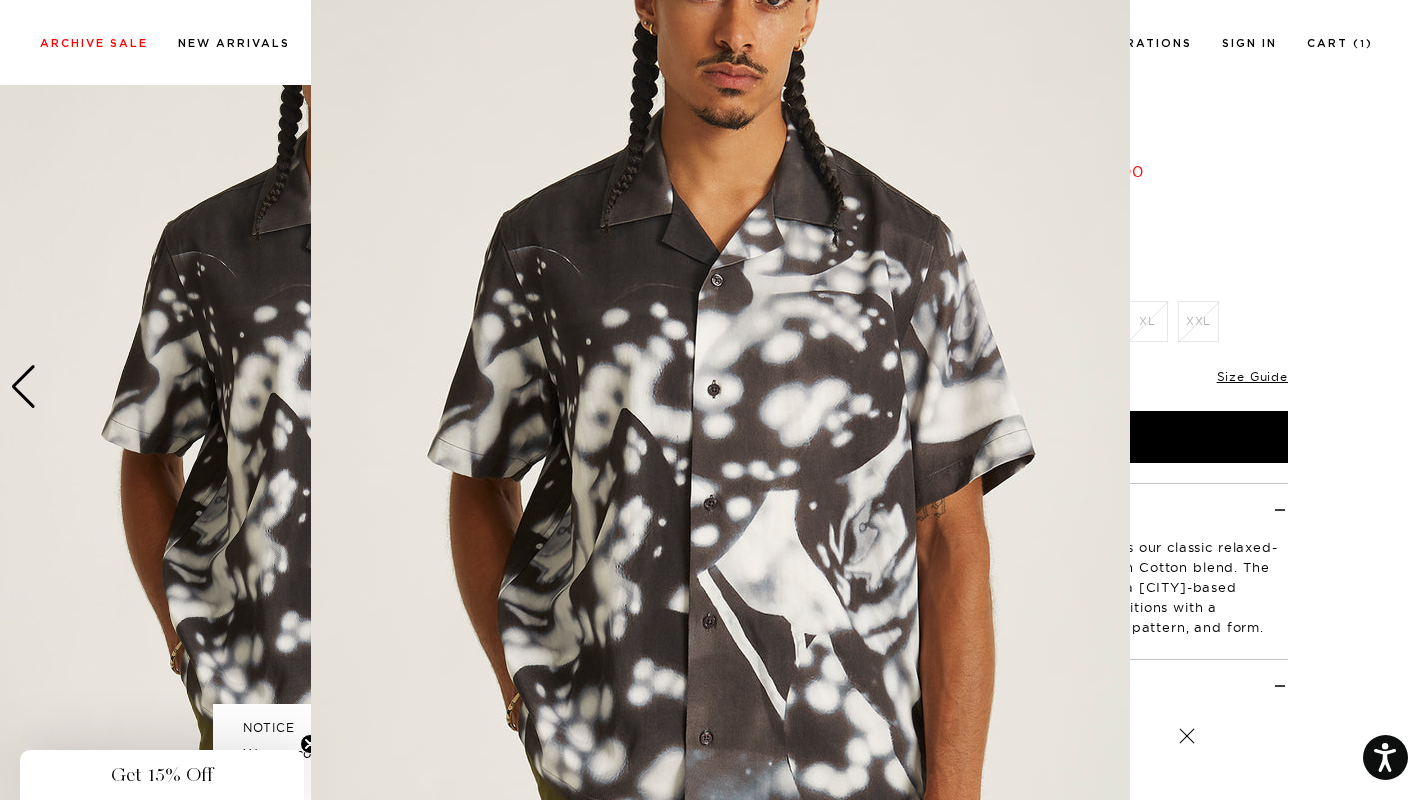 scroll, scrollTop: 0, scrollLeft: 0, axis: both 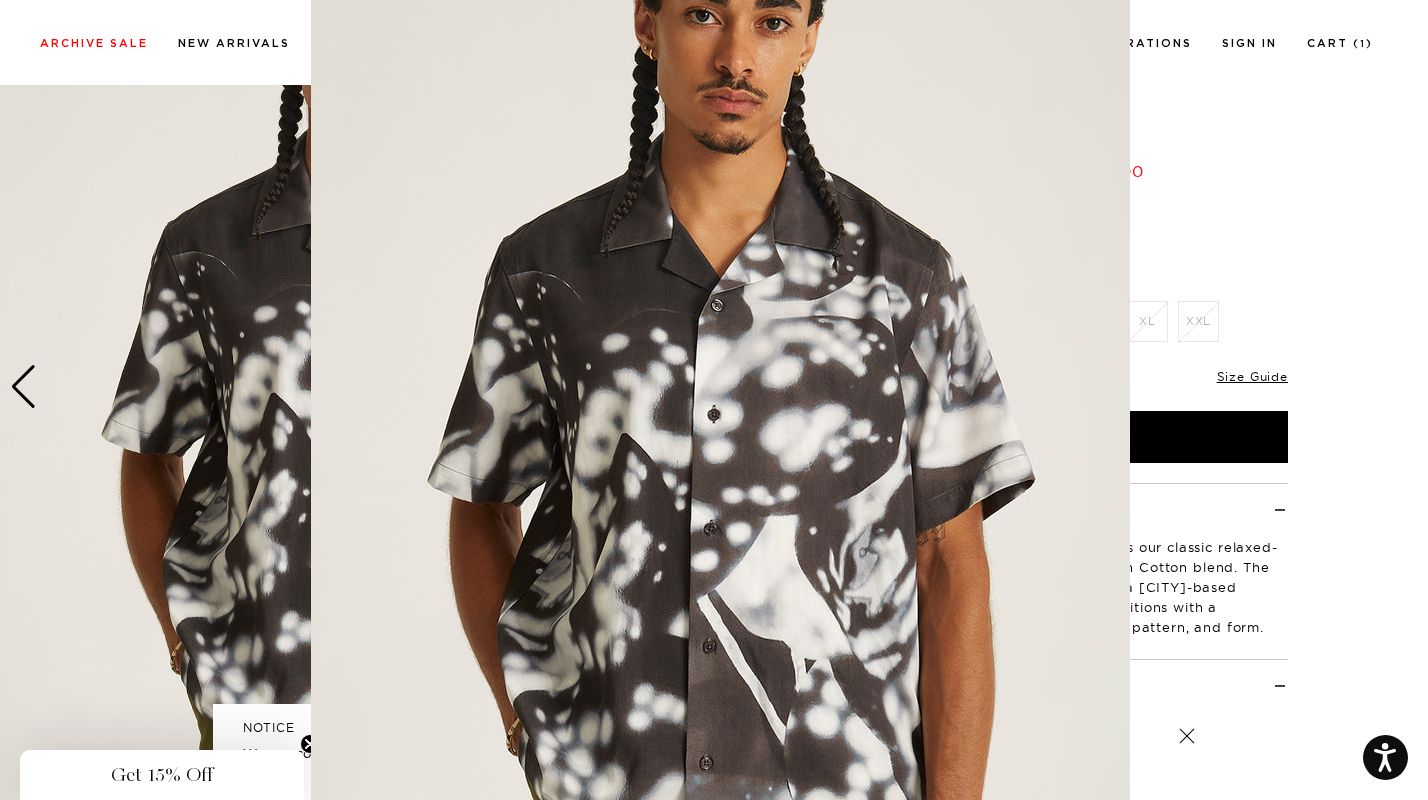 click at bounding box center [720, 427] 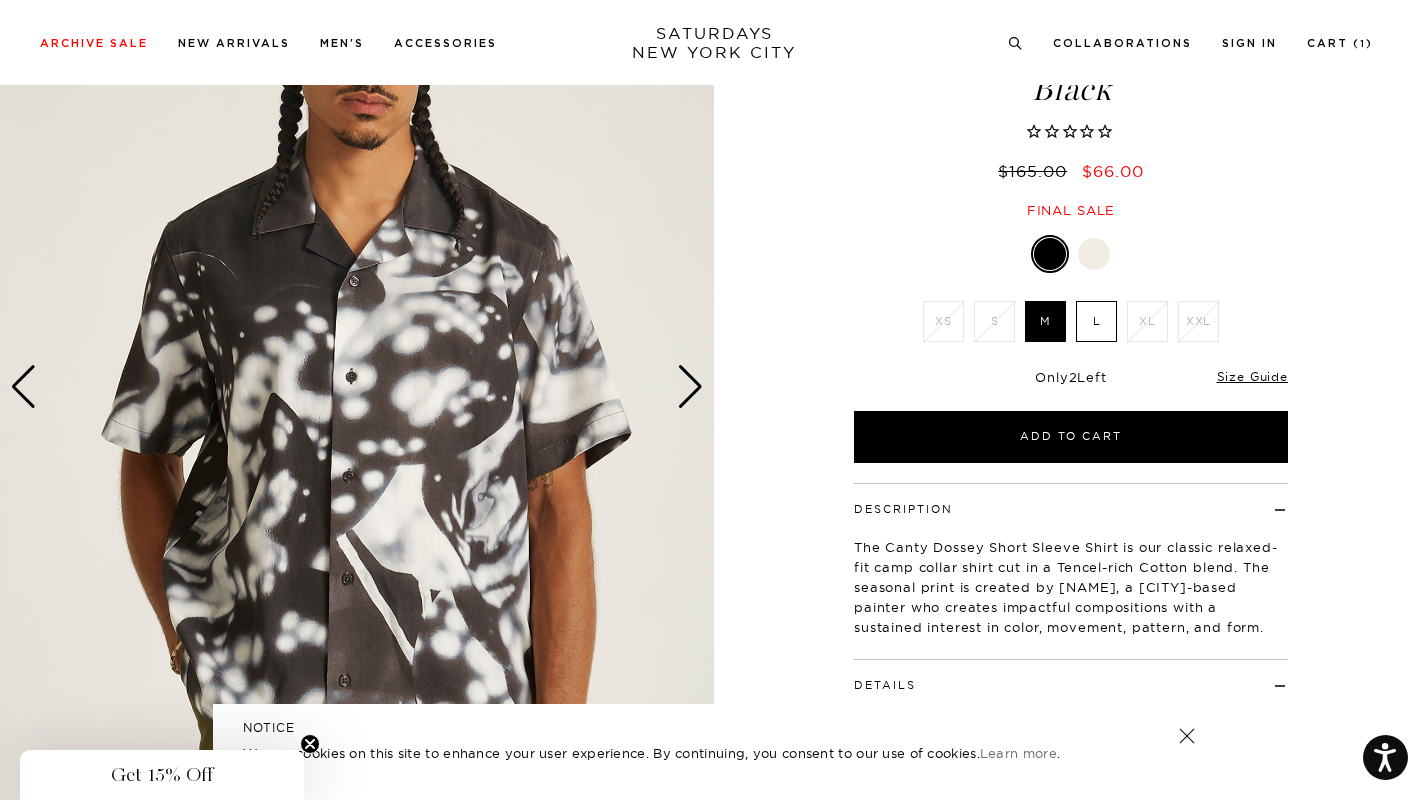 click at bounding box center (690, 387) 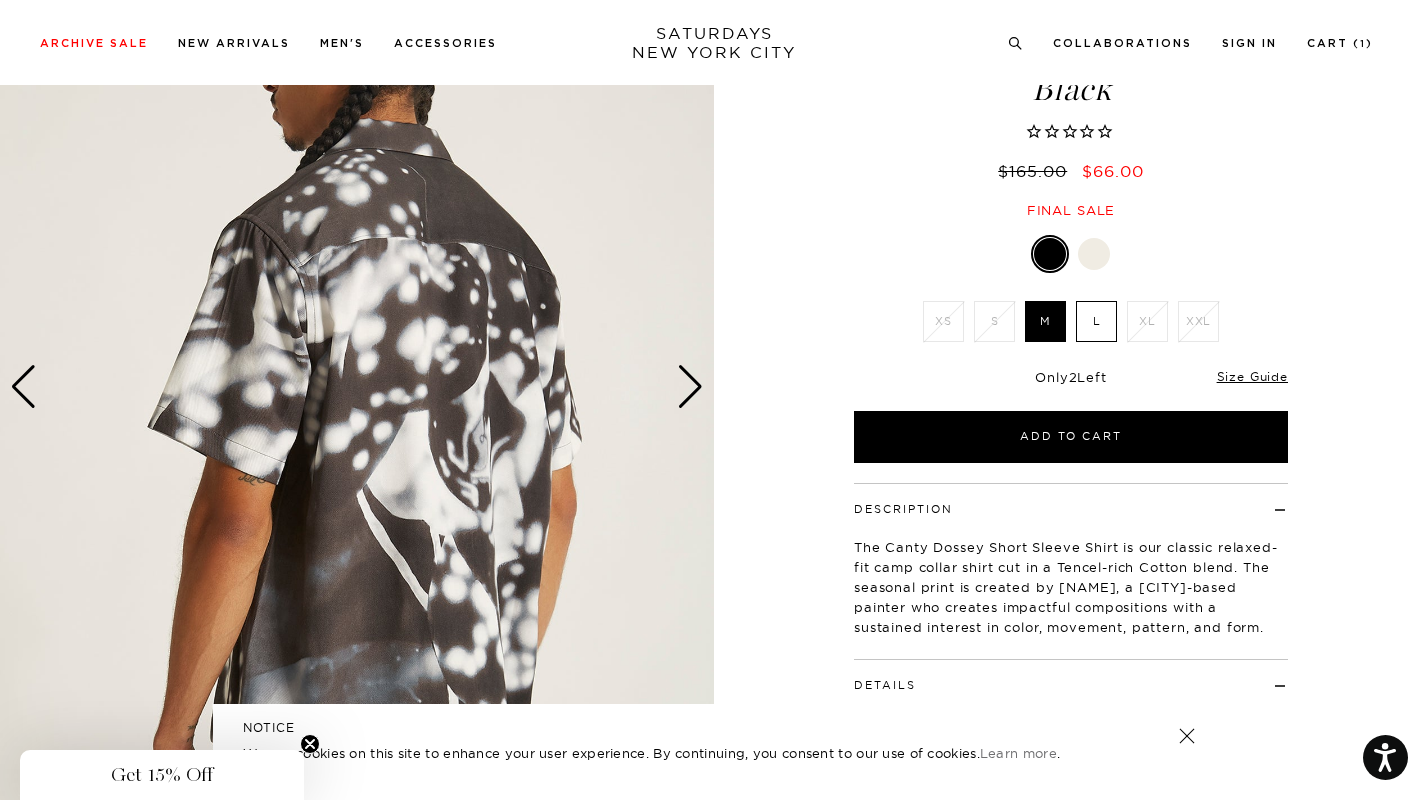 click at bounding box center [690, 387] 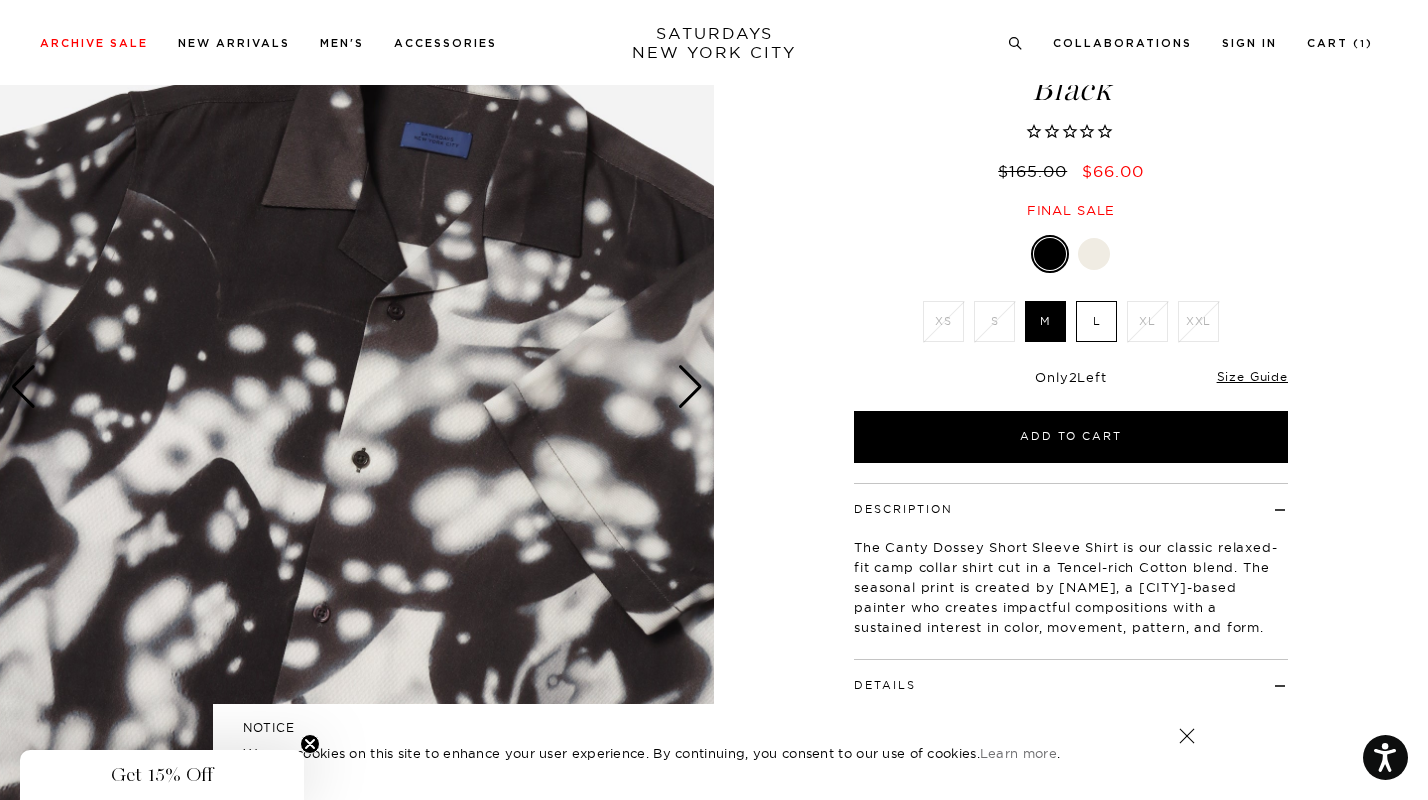 click at bounding box center (690, 387) 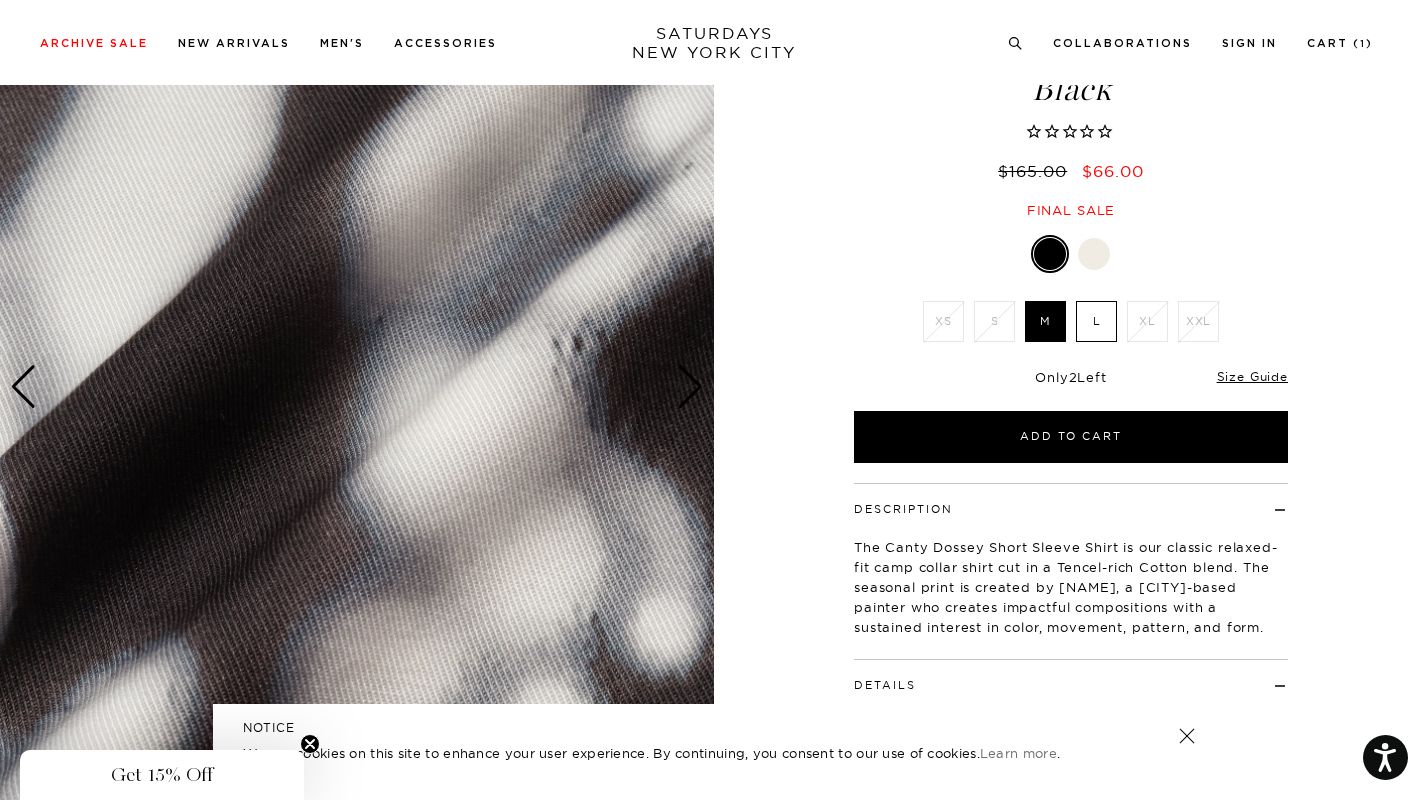 click at bounding box center (690, 387) 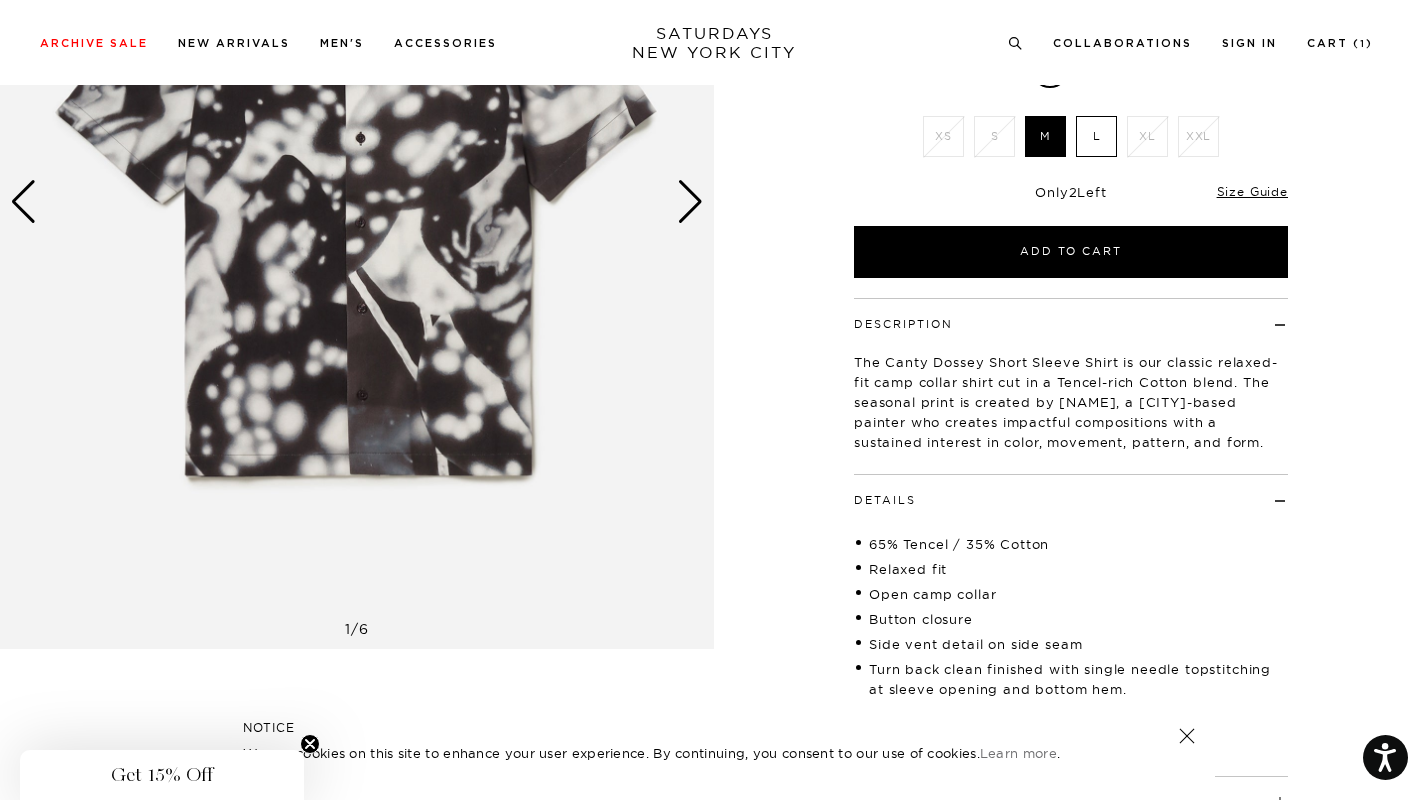 scroll, scrollTop: 315, scrollLeft: 0, axis: vertical 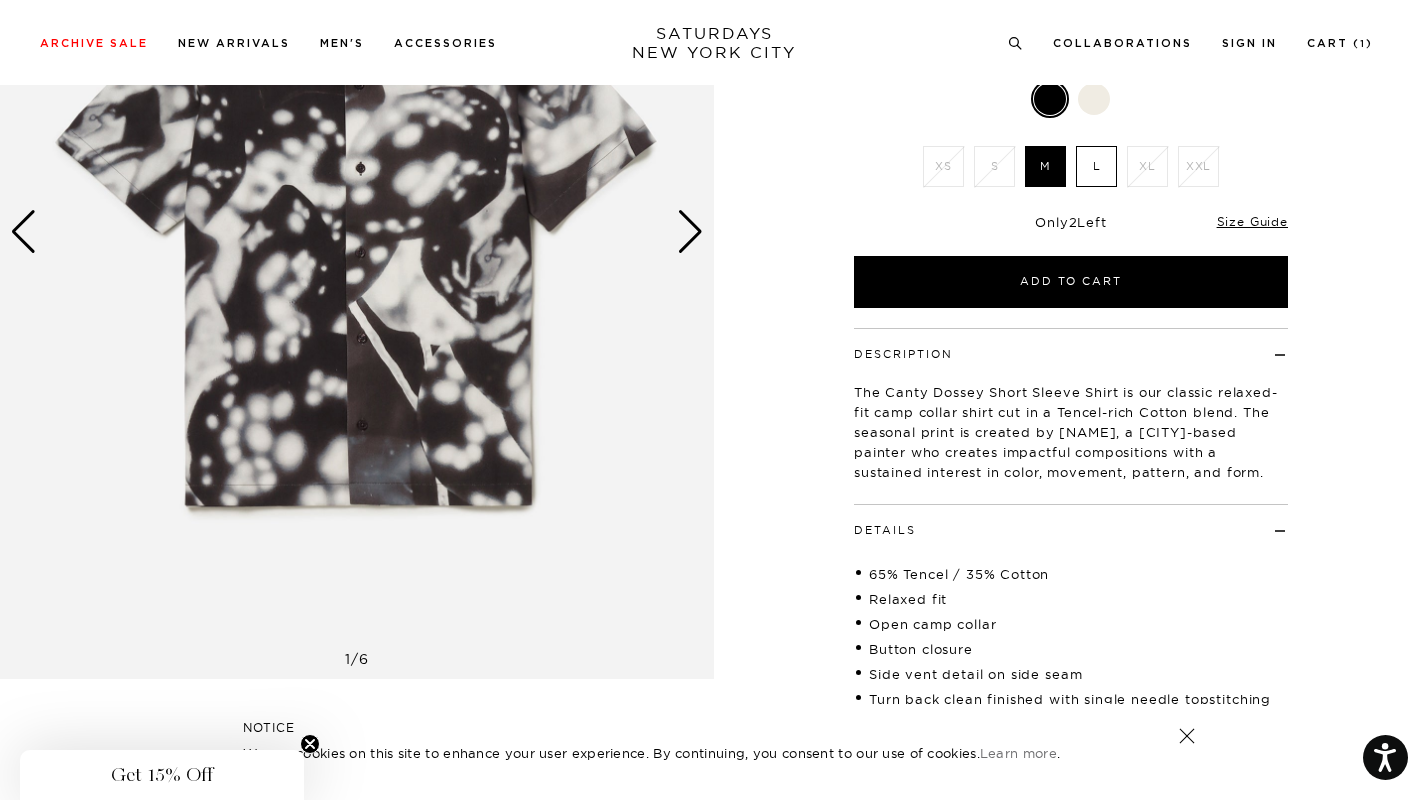 click at bounding box center (-4641, 232) 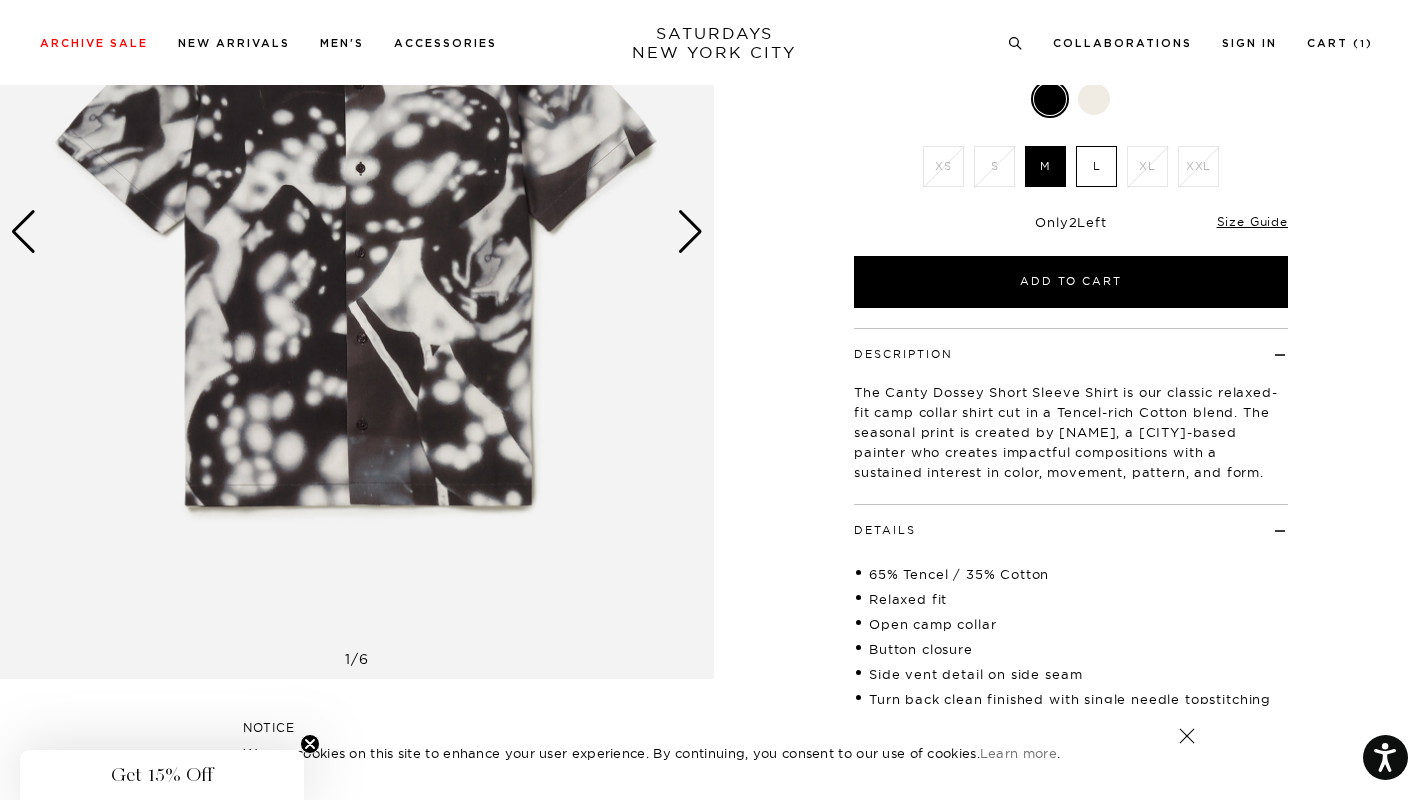 click at bounding box center [690, 232] 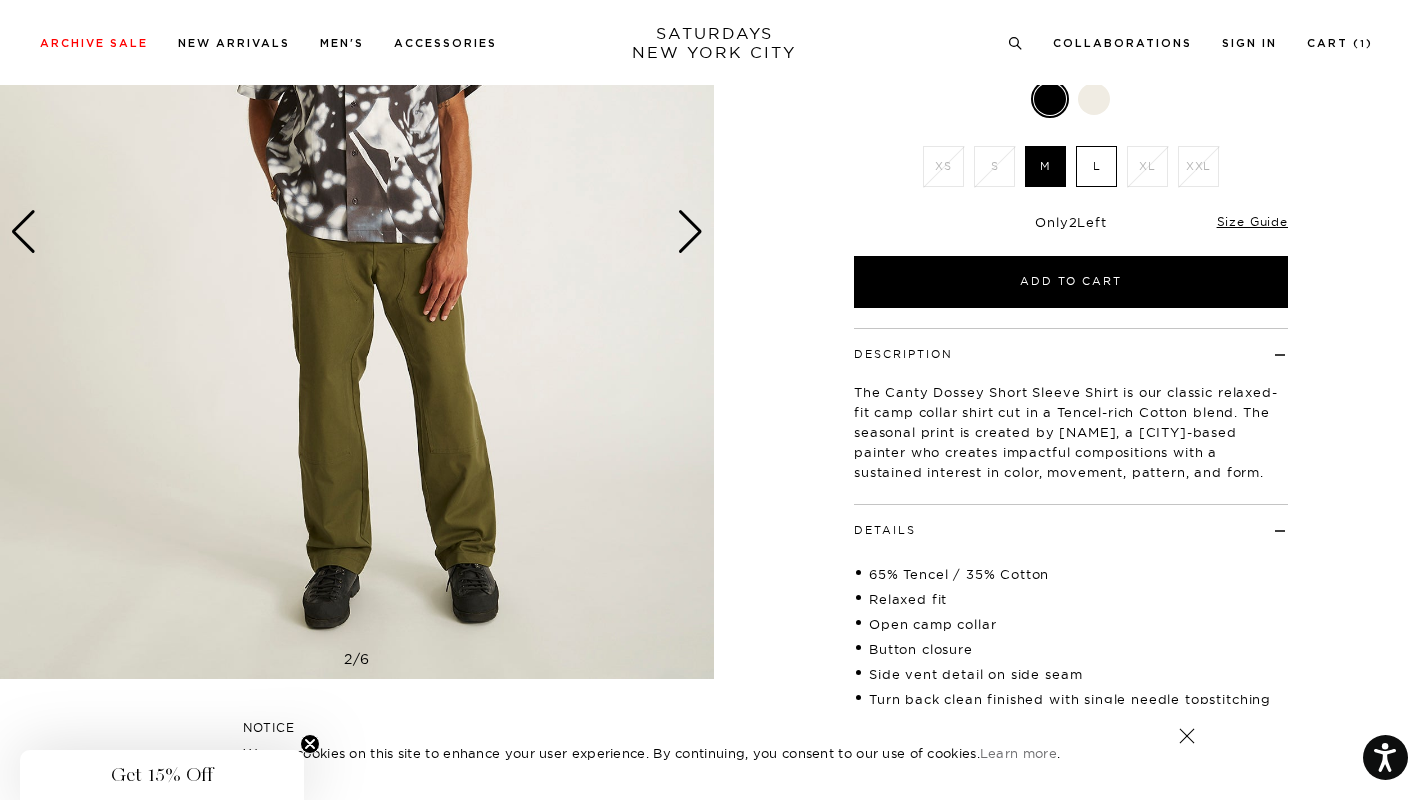 click at bounding box center [690, 232] 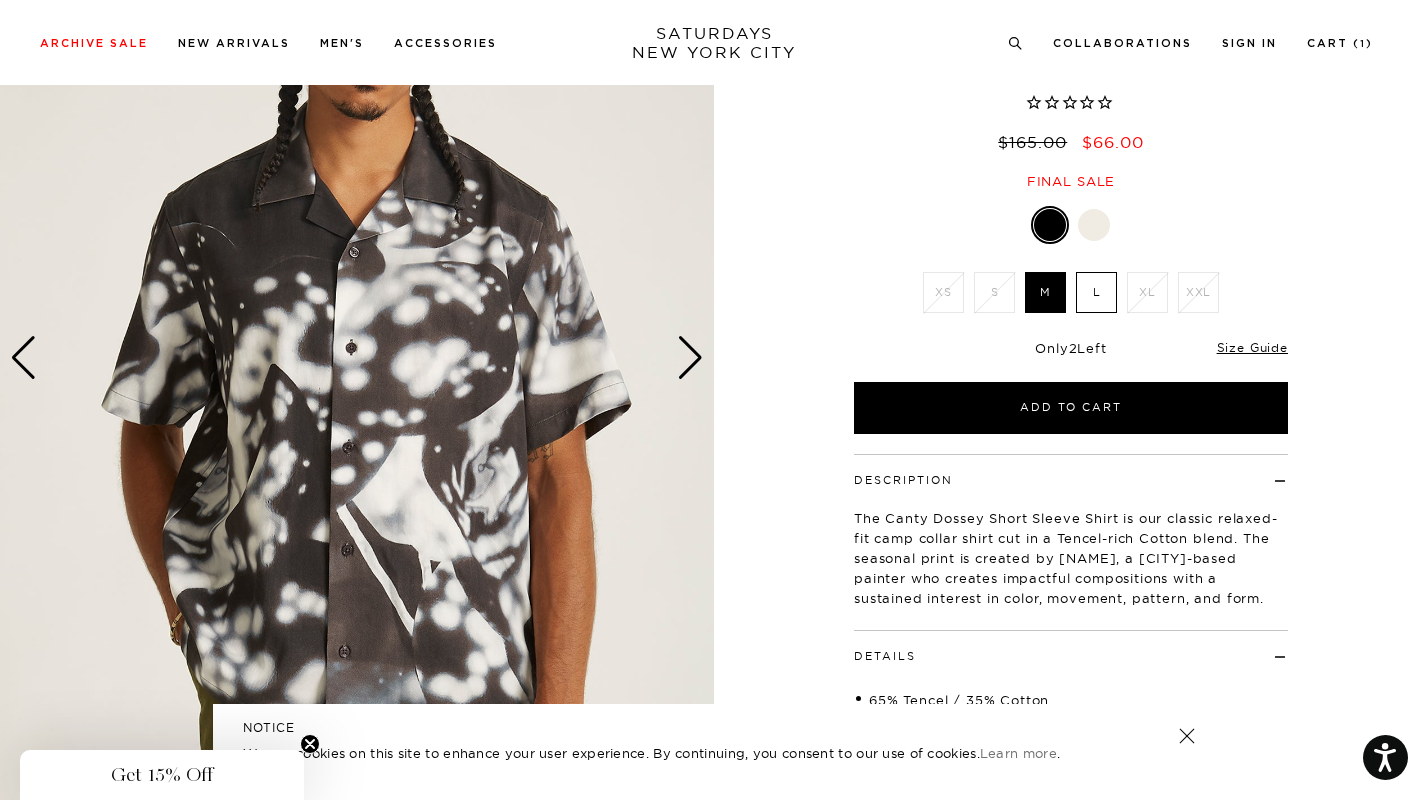scroll, scrollTop: 185, scrollLeft: 0, axis: vertical 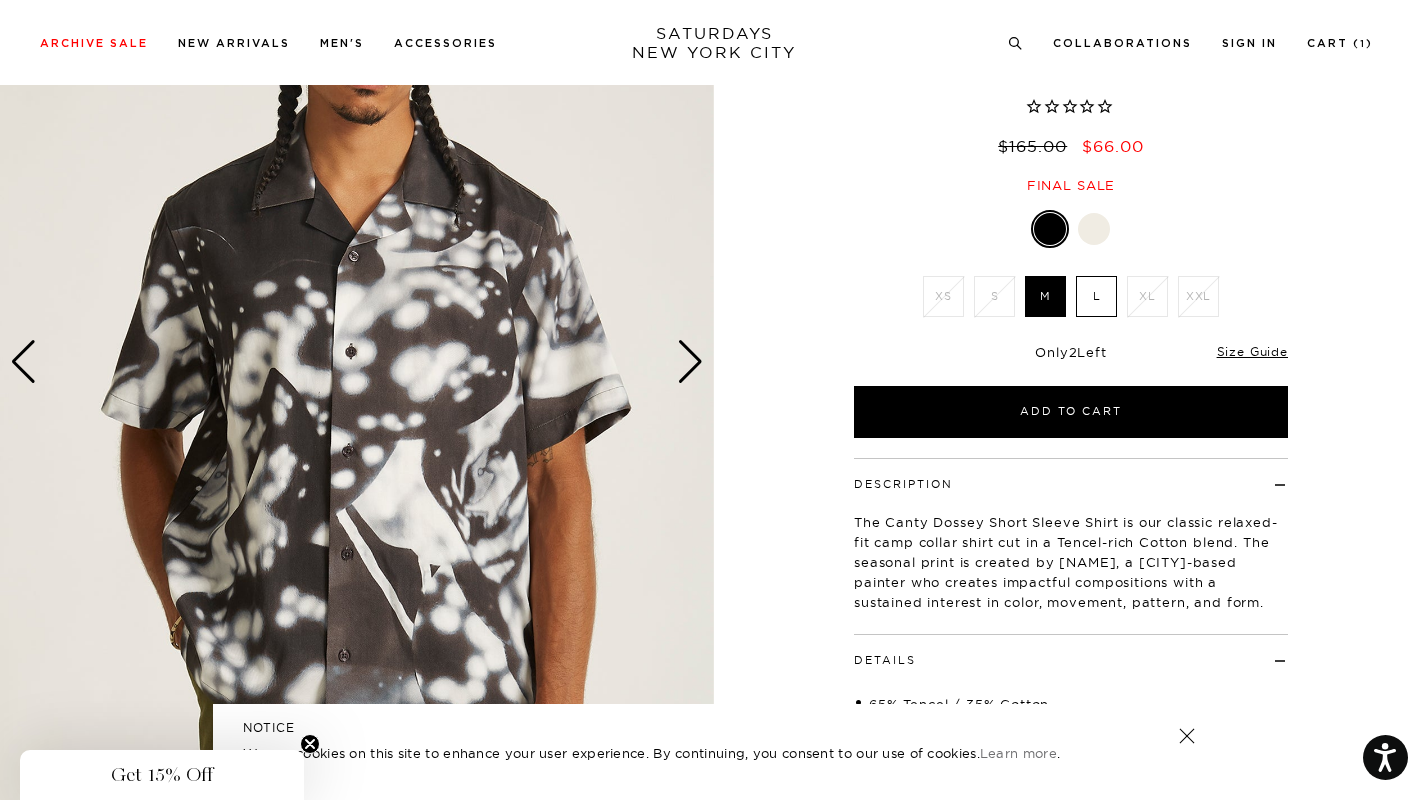 click at bounding box center (357, 362) 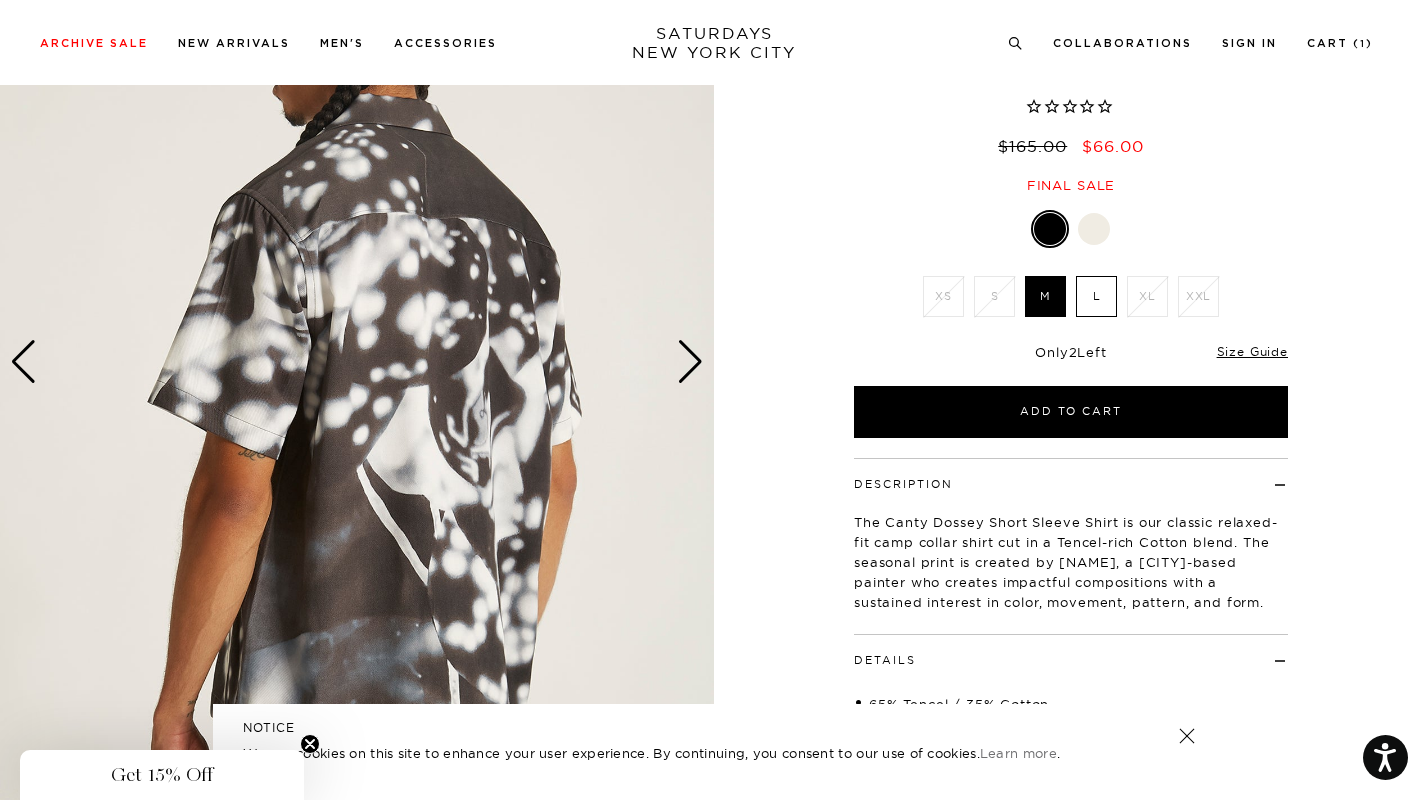 click at bounding box center [23, 362] 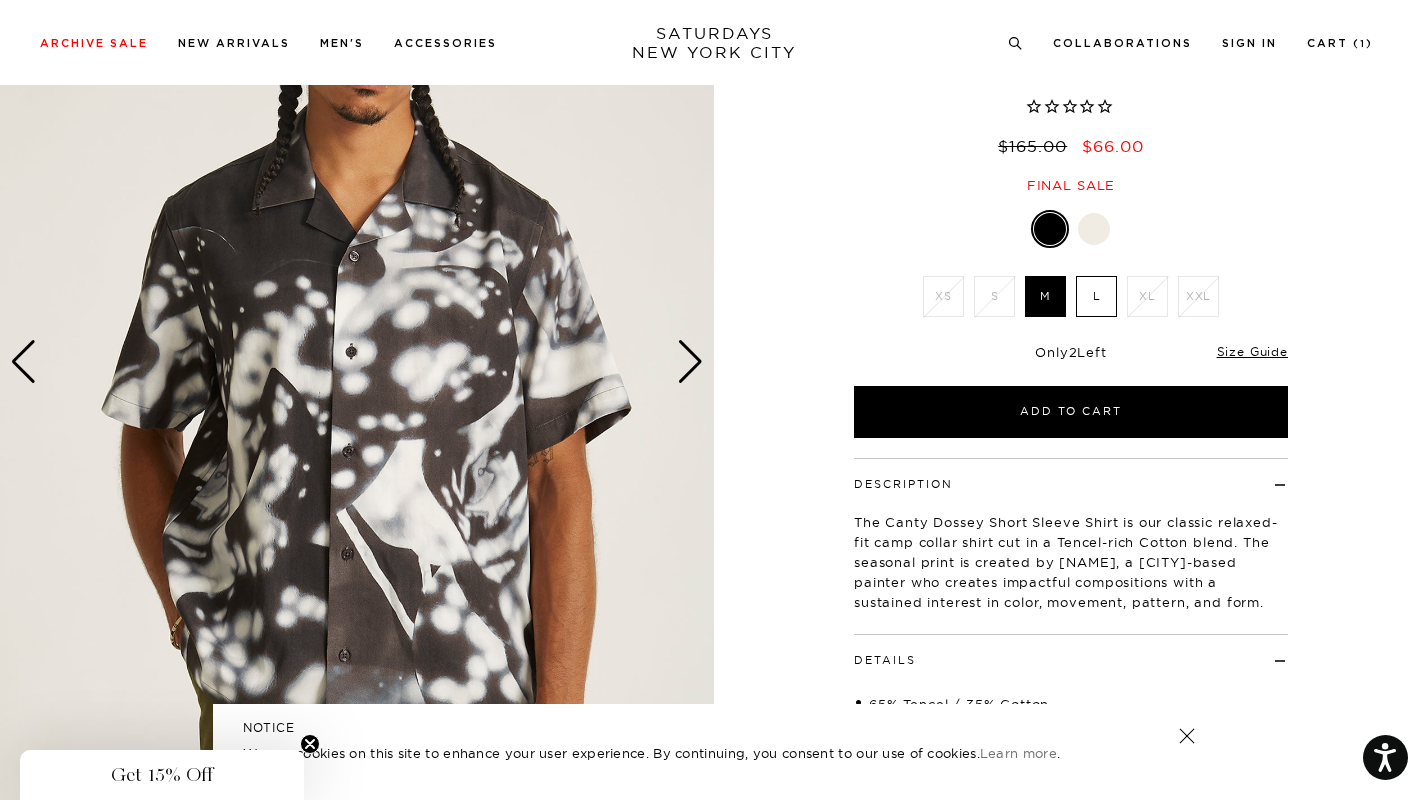 click at bounding box center (357, 362) 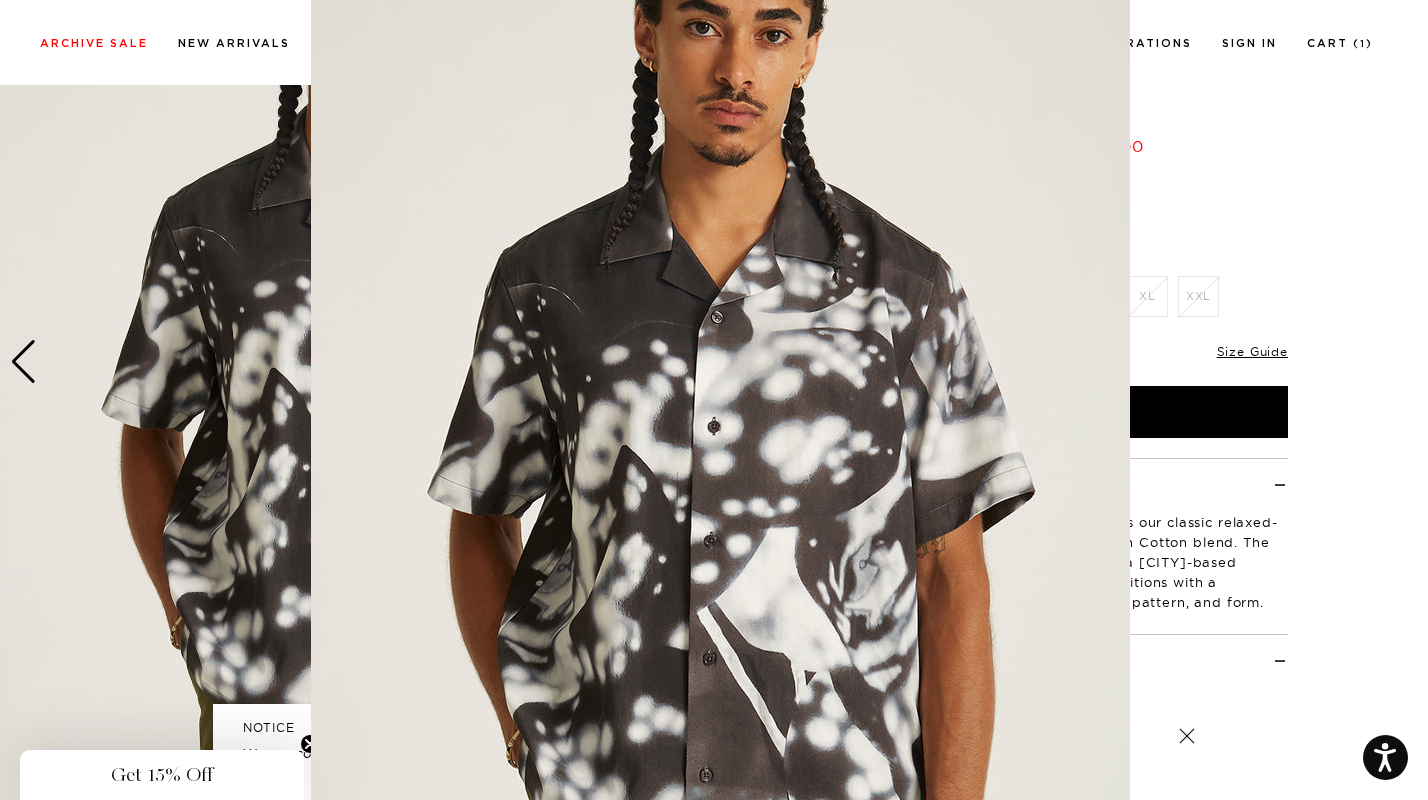 scroll, scrollTop: 69, scrollLeft: 0, axis: vertical 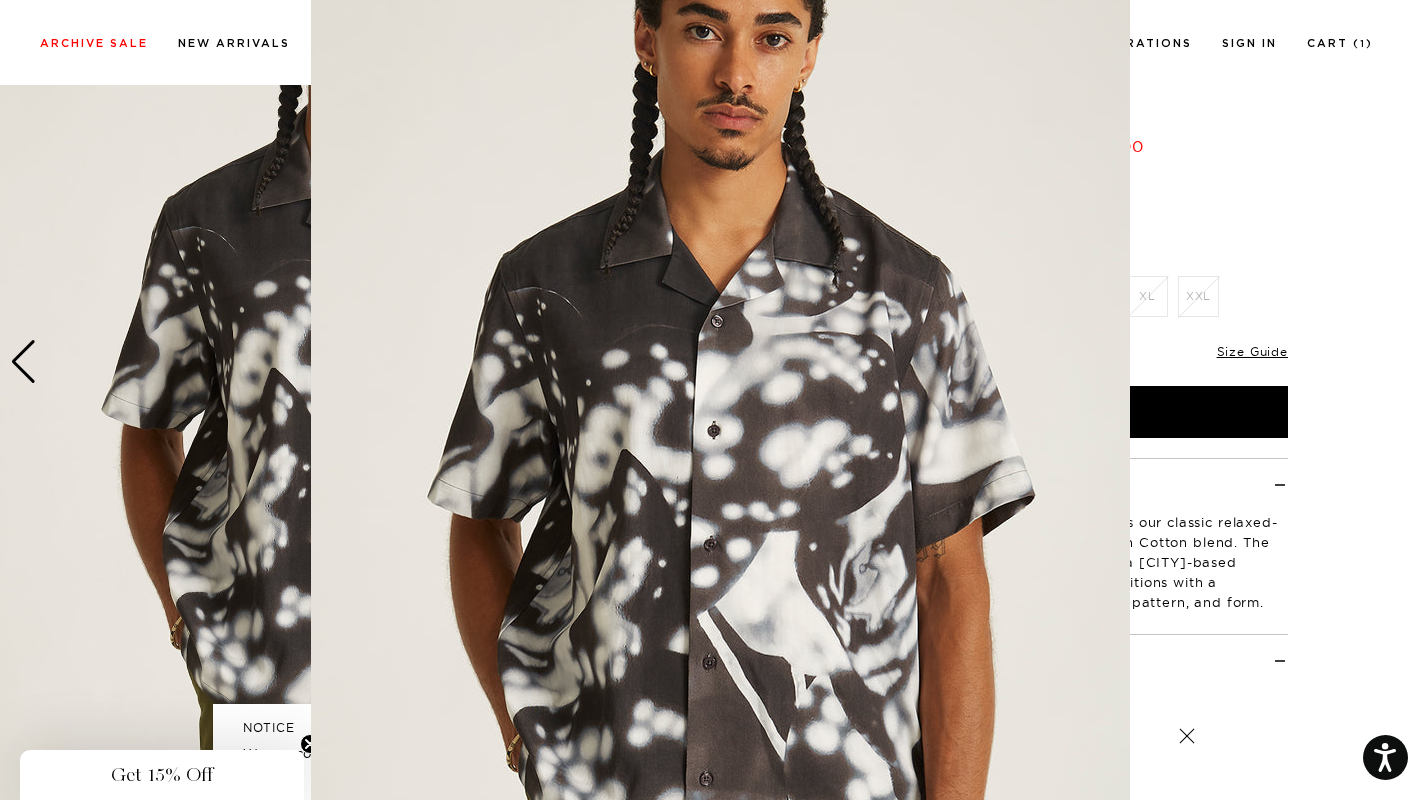 click at bounding box center [714, 400] 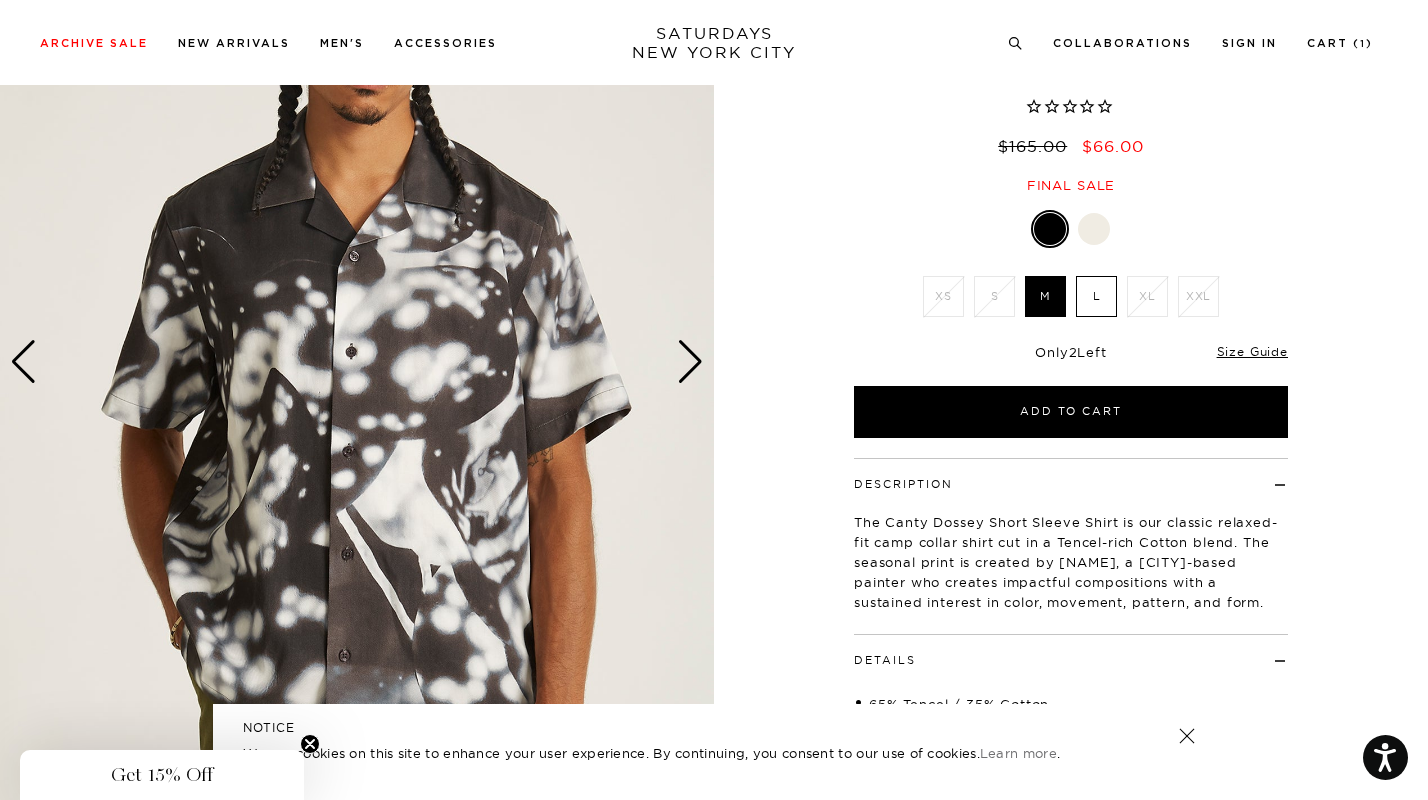 click at bounding box center (690, 362) 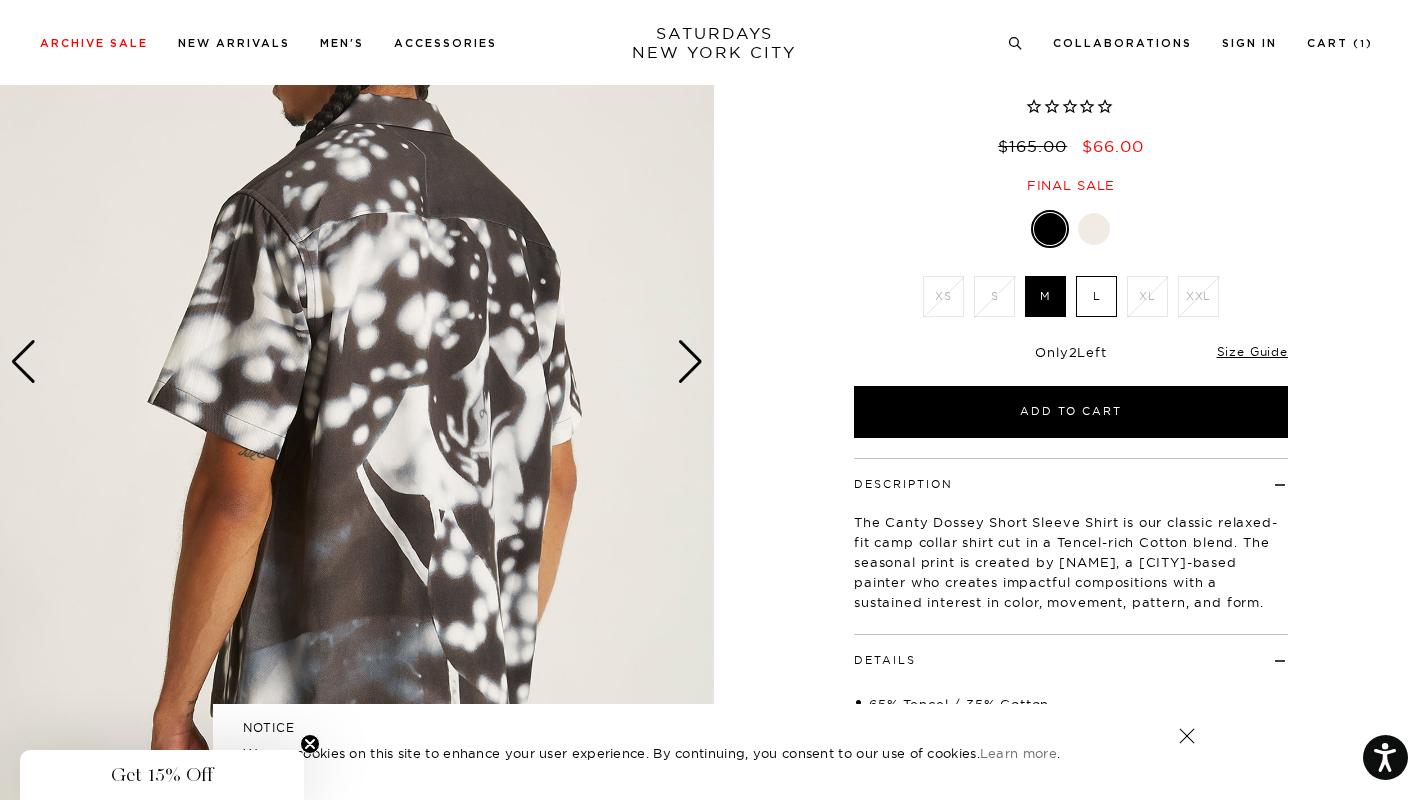 click at bounding box center (690, 362) 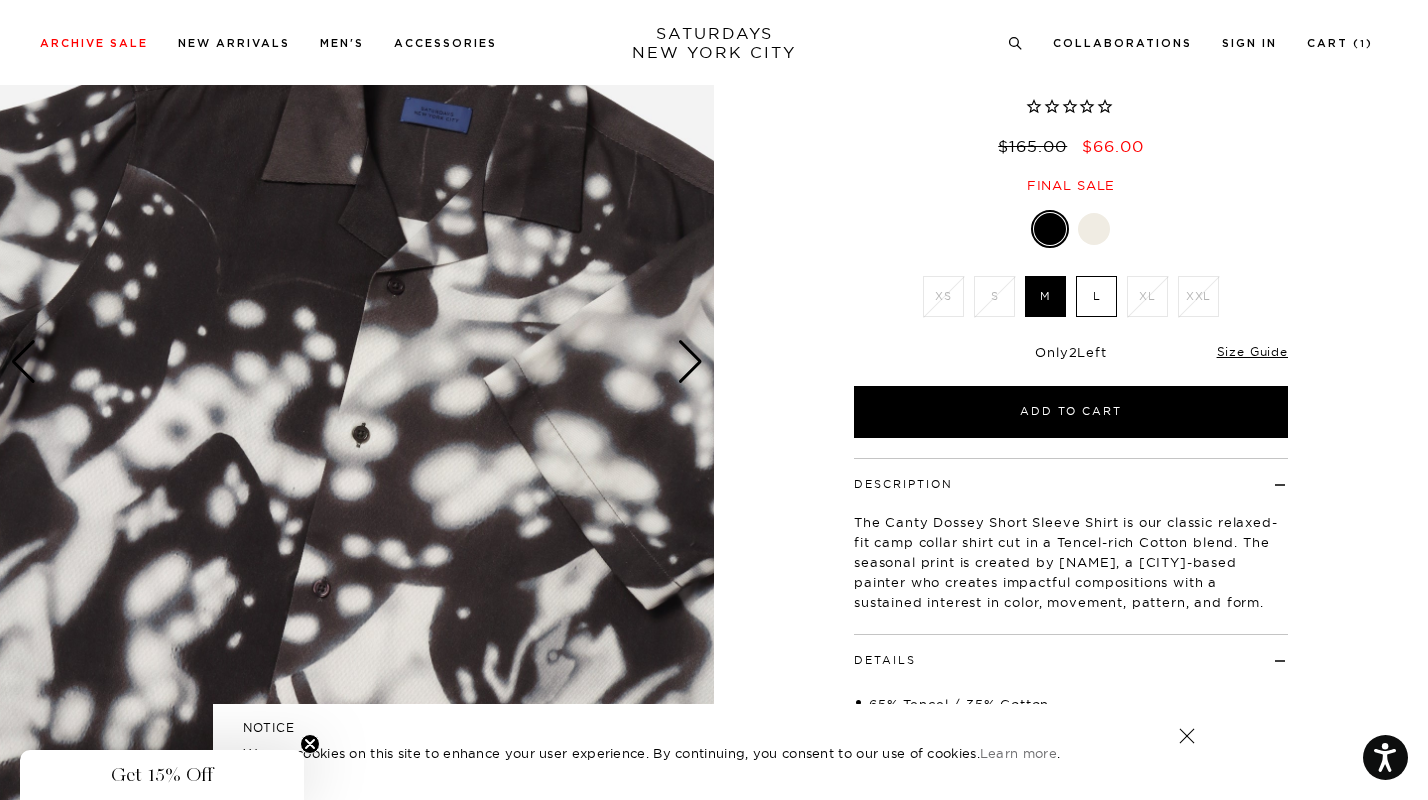 click at bounding box center [690, 362] 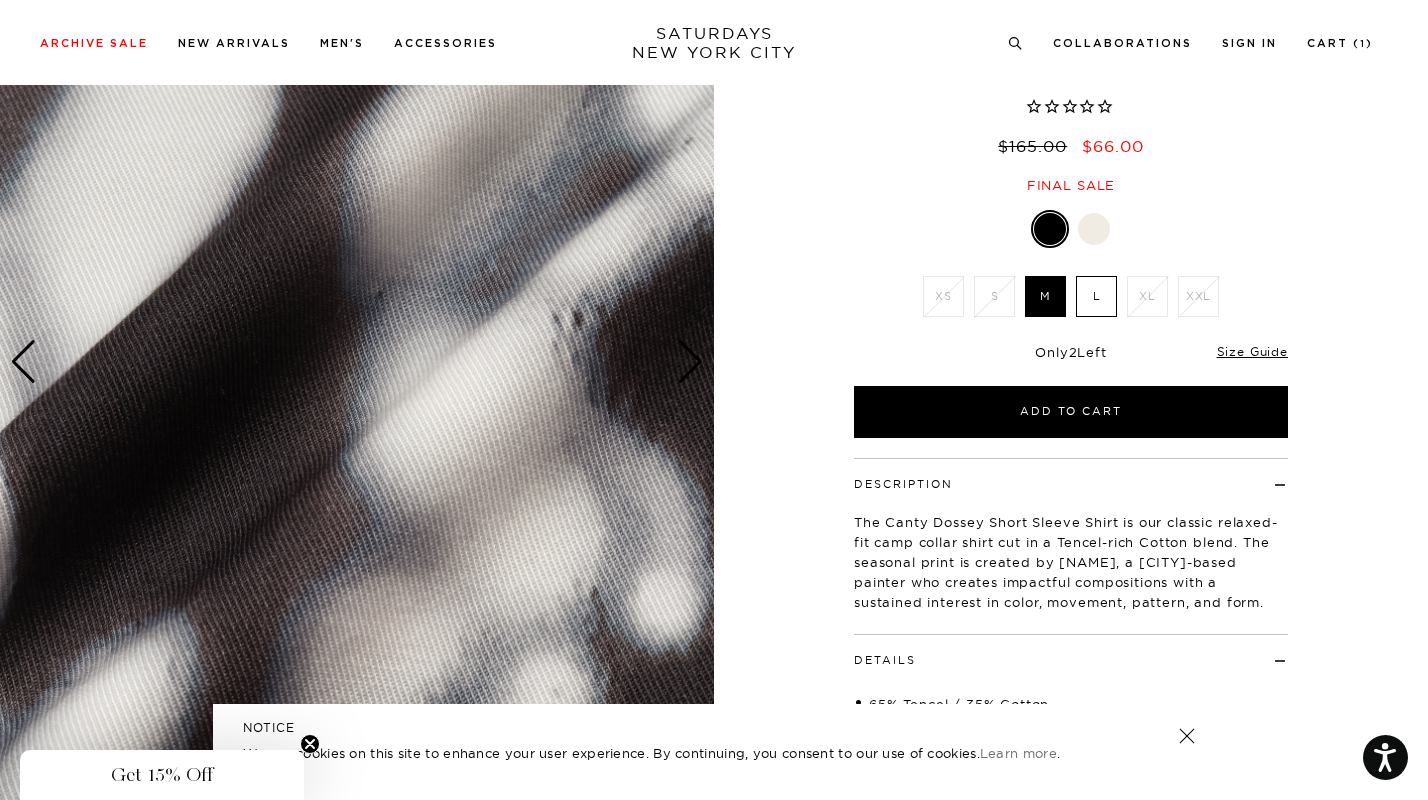 click at bounding box center (23, 362) 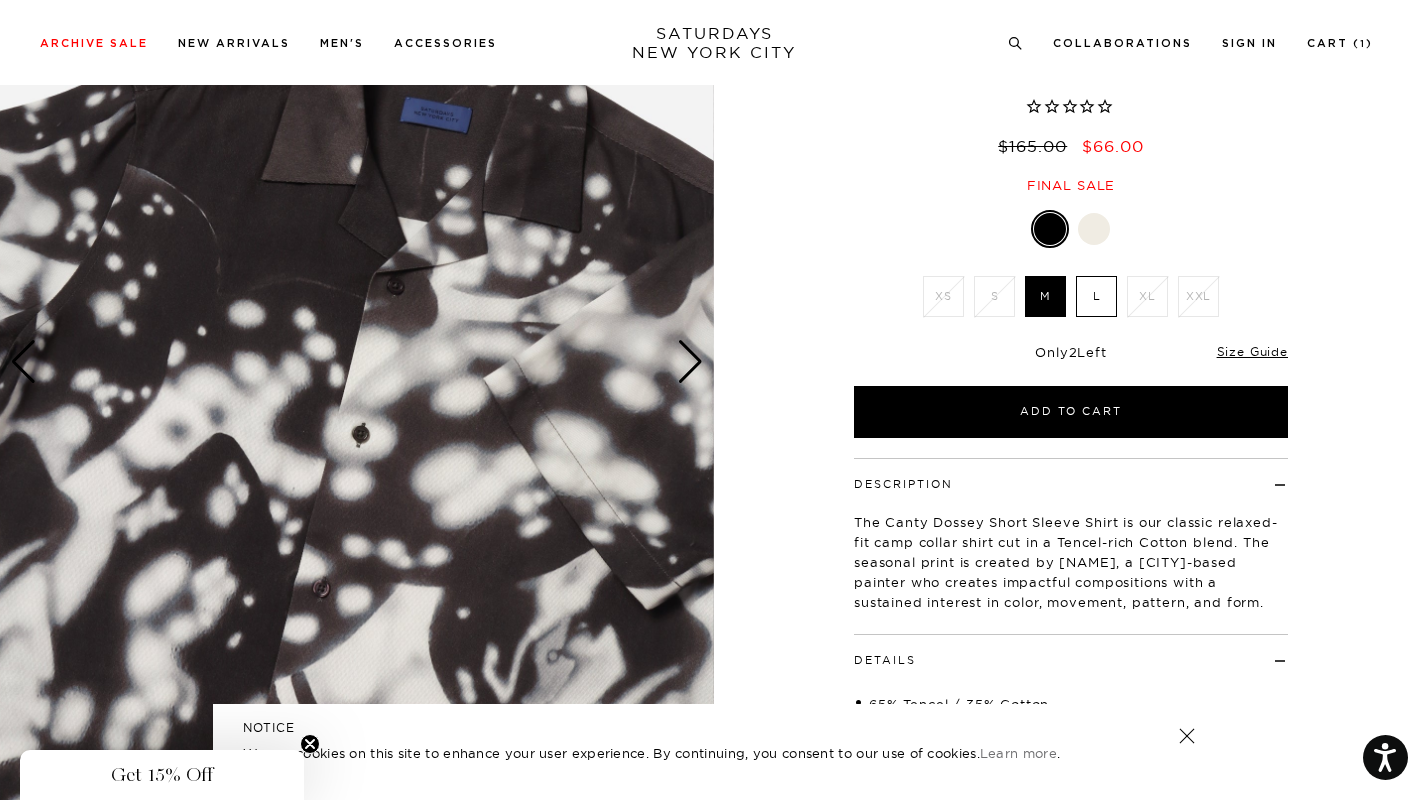 click at bounding box center (690, 362) 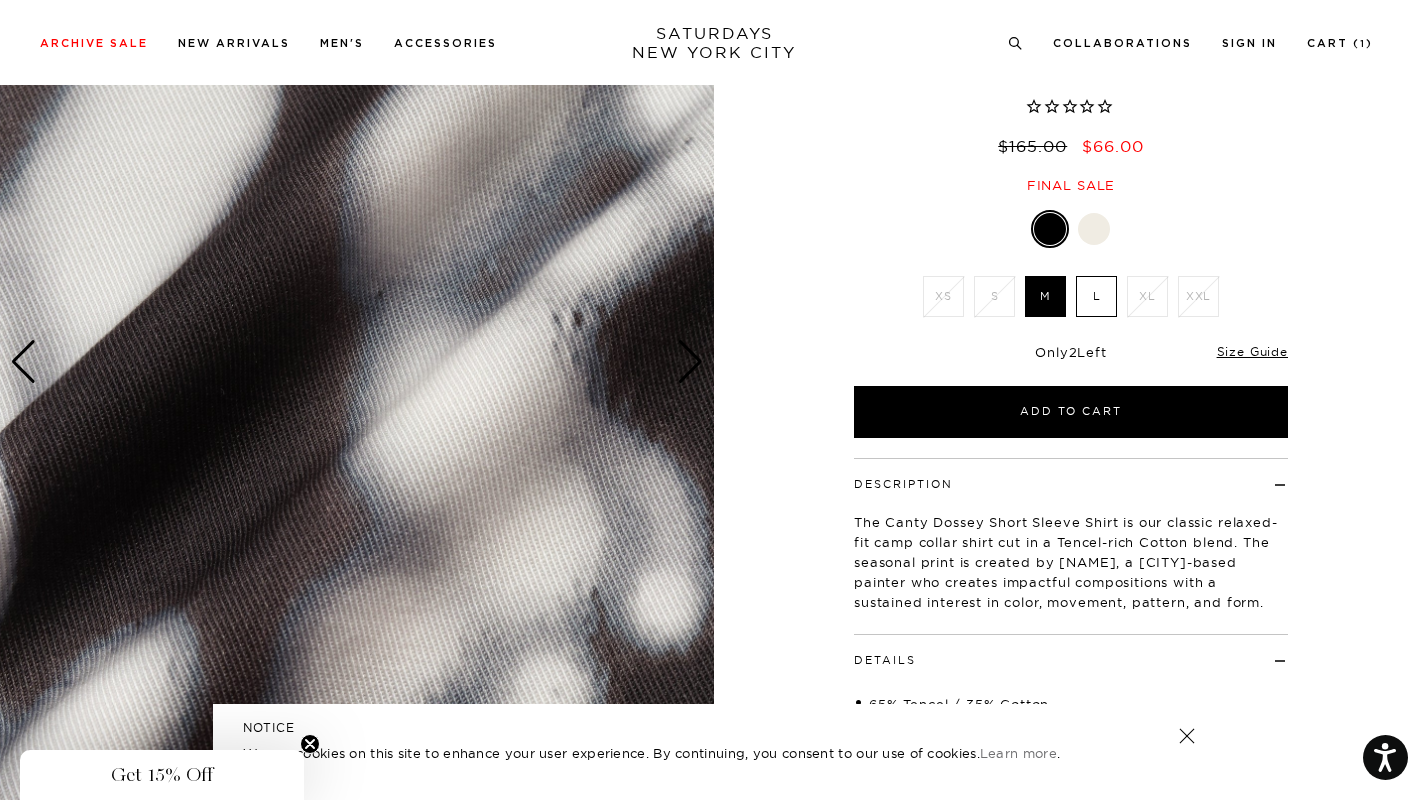 click at bounding box center [690, 362] 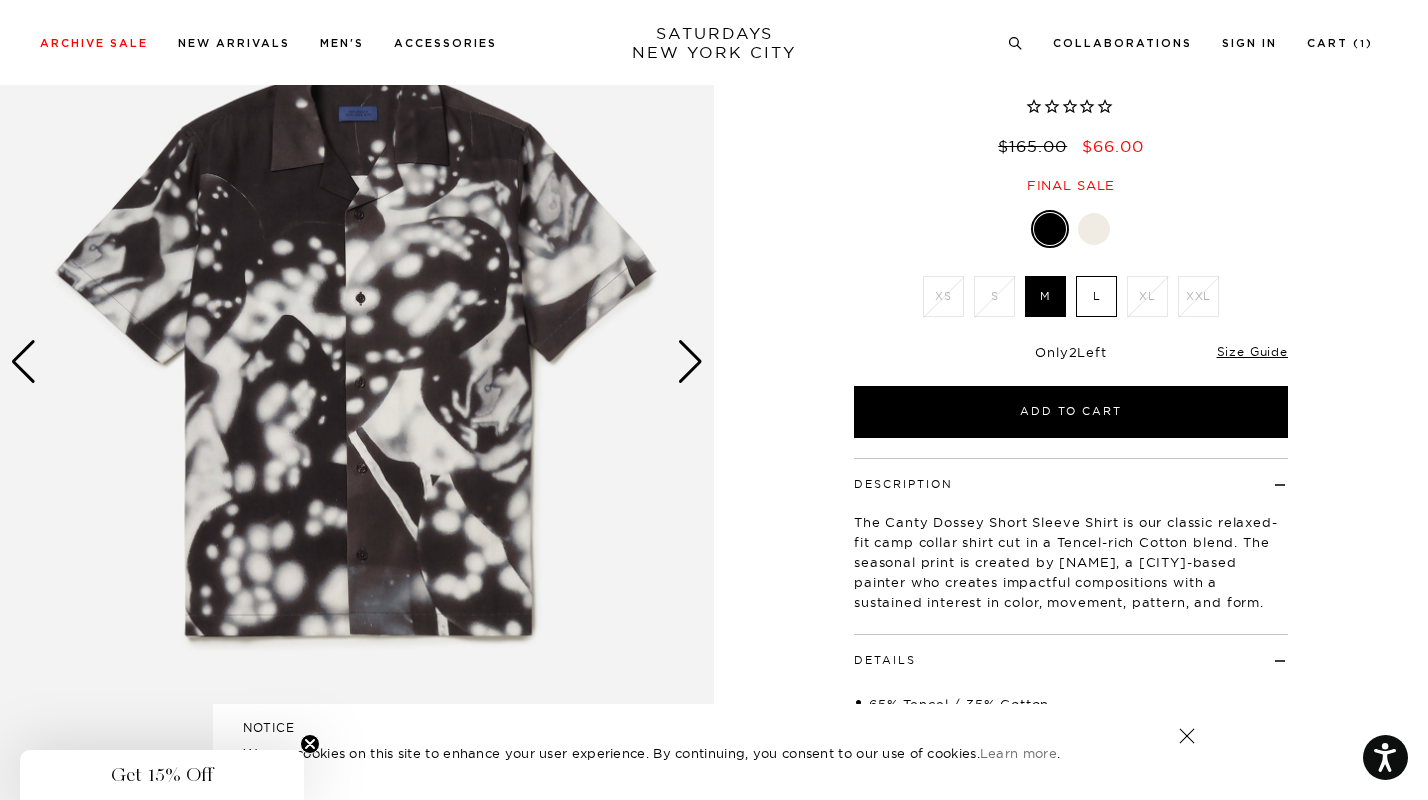 click at bounding box center [690, 362] 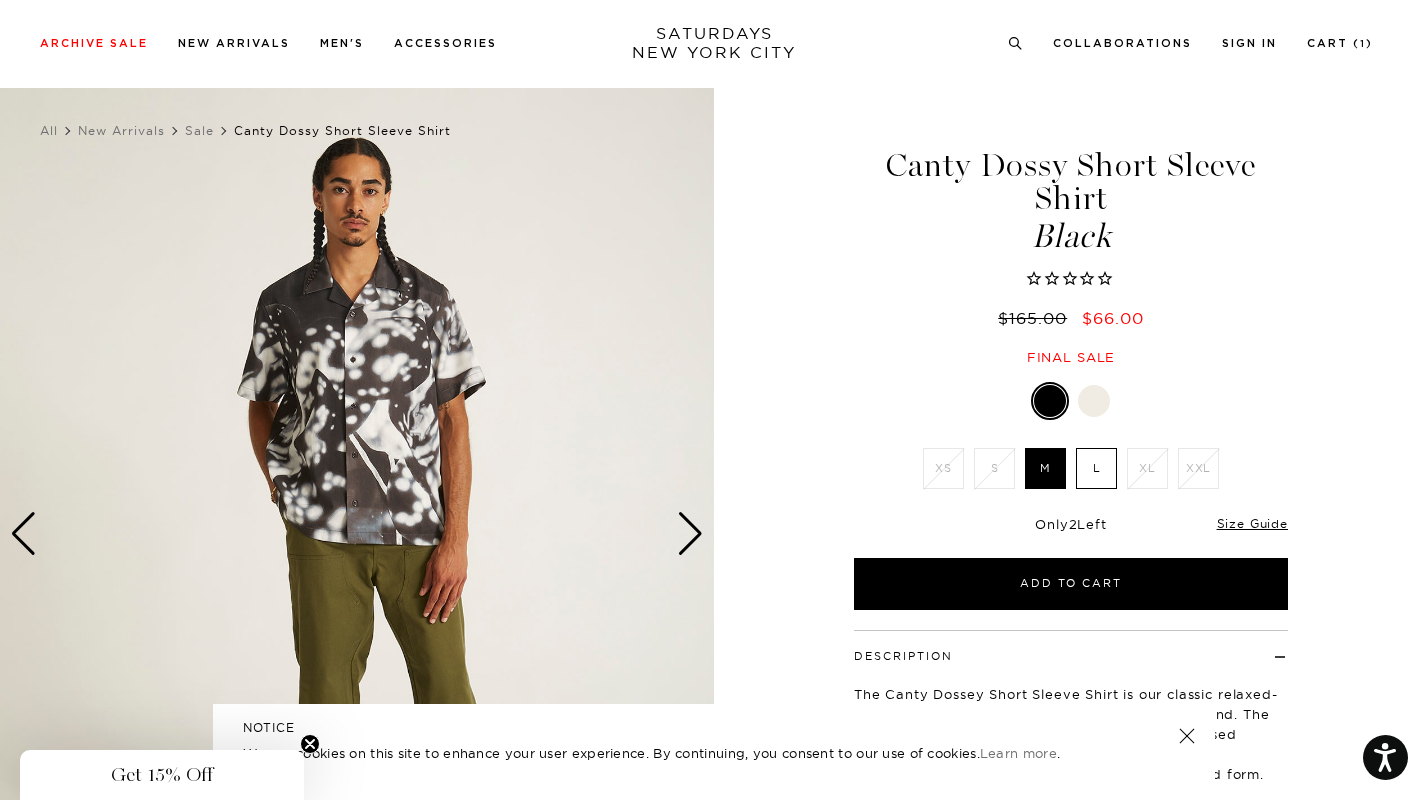 scroll, scrollTop: 0, scrollLeft: 0, axis: both 